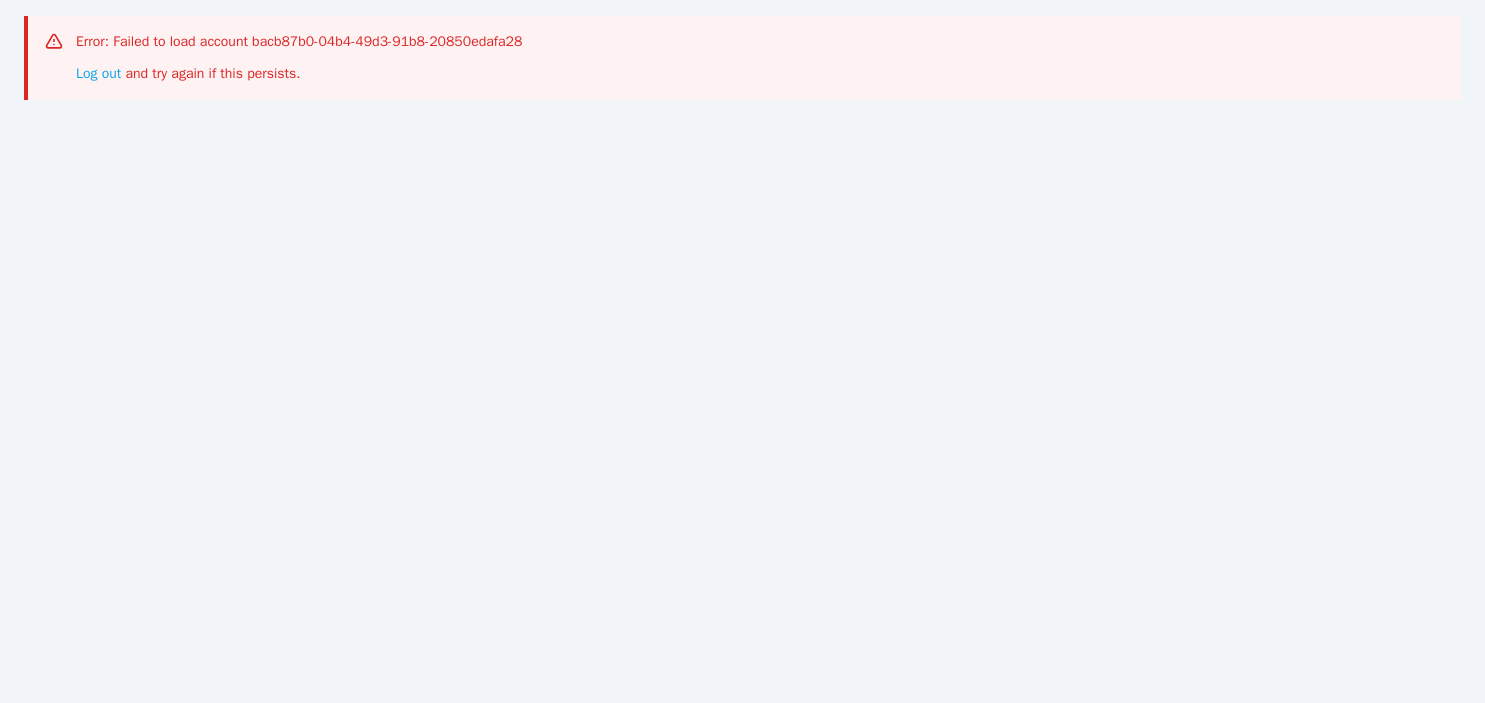 scroll, scrollTop: 0, scrollLeft: 0, axis: both 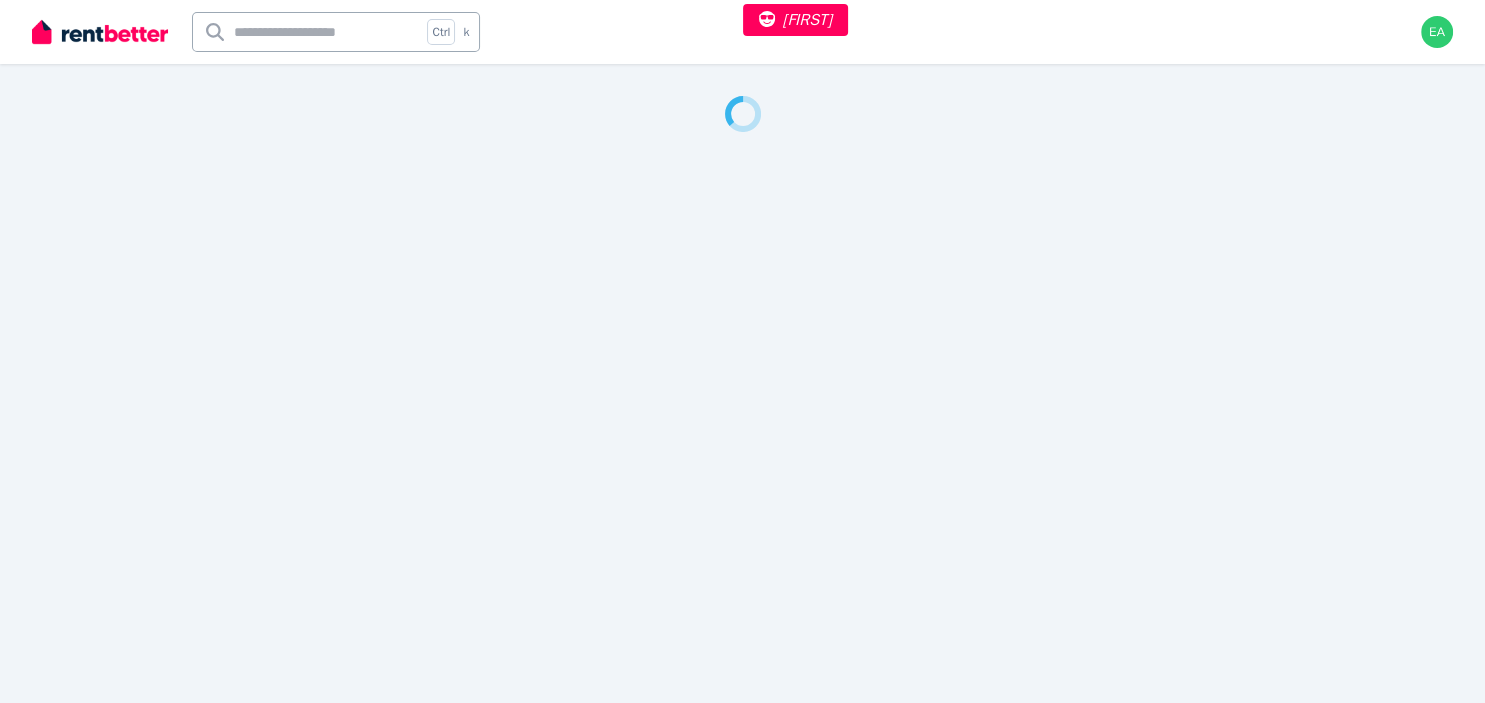 select on "***" 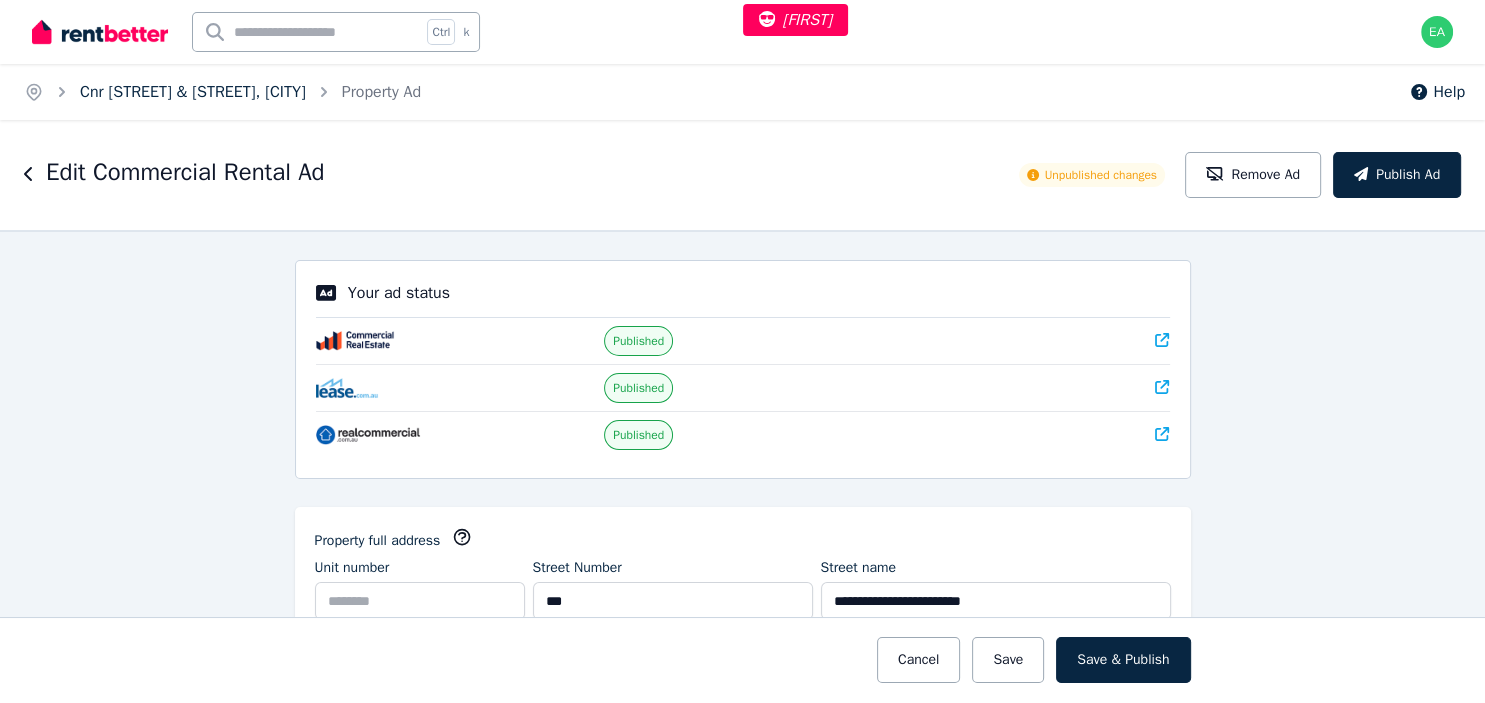 click on "Cnr Edward & Margaret Streets, Brisbane" at bounding box center (193, 92) 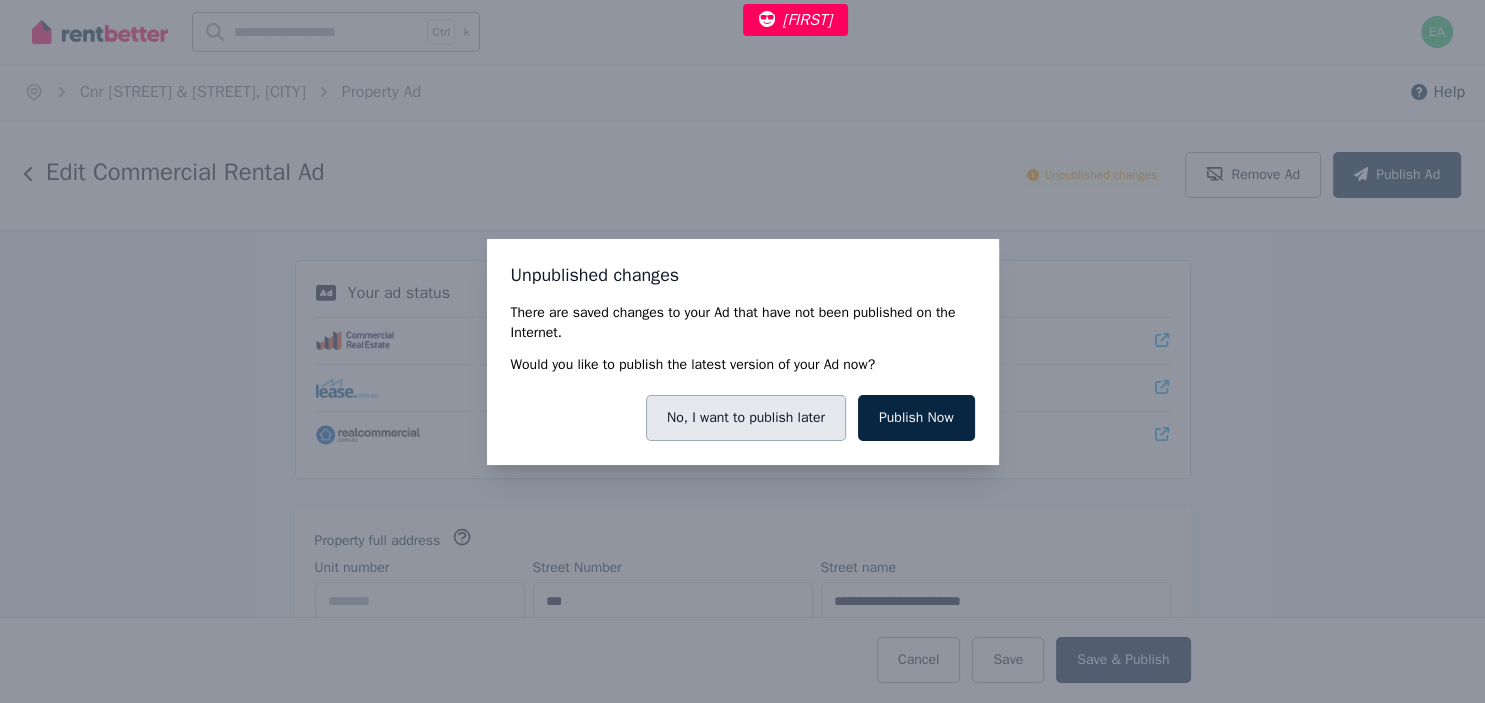 click on "No, I want to publish later" at bounding box center [746, 418] 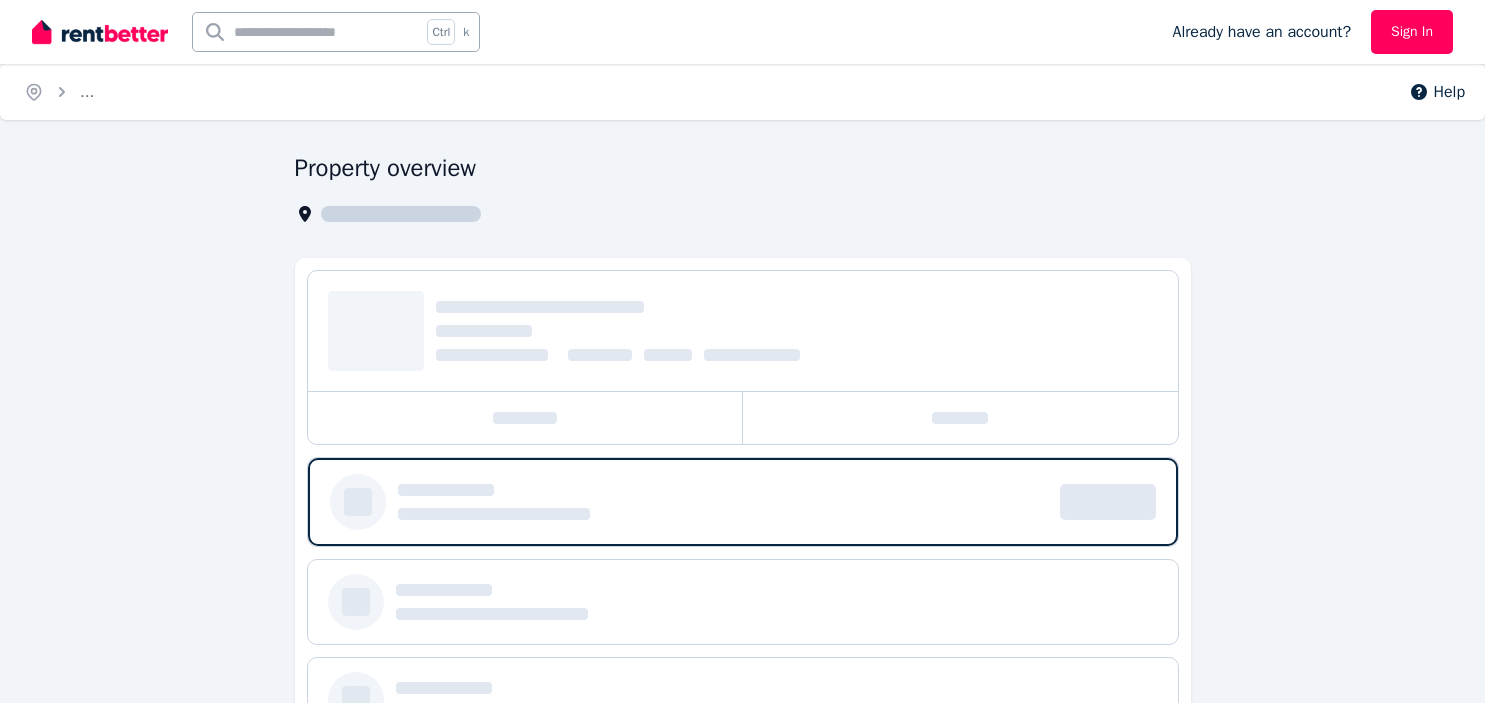 scroll, scrollTop: 0, scrollLeft: 0, axis: both 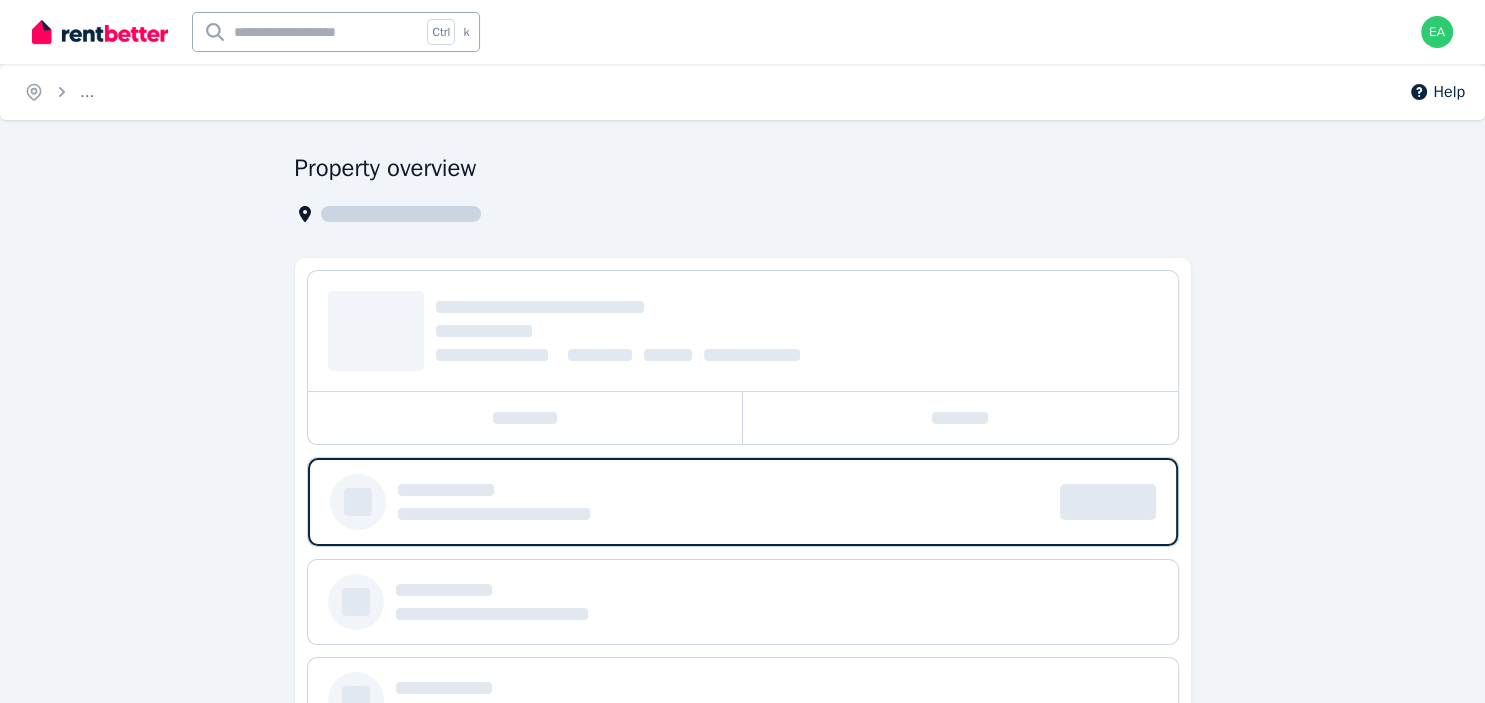 click at bounding box center [960, 418] 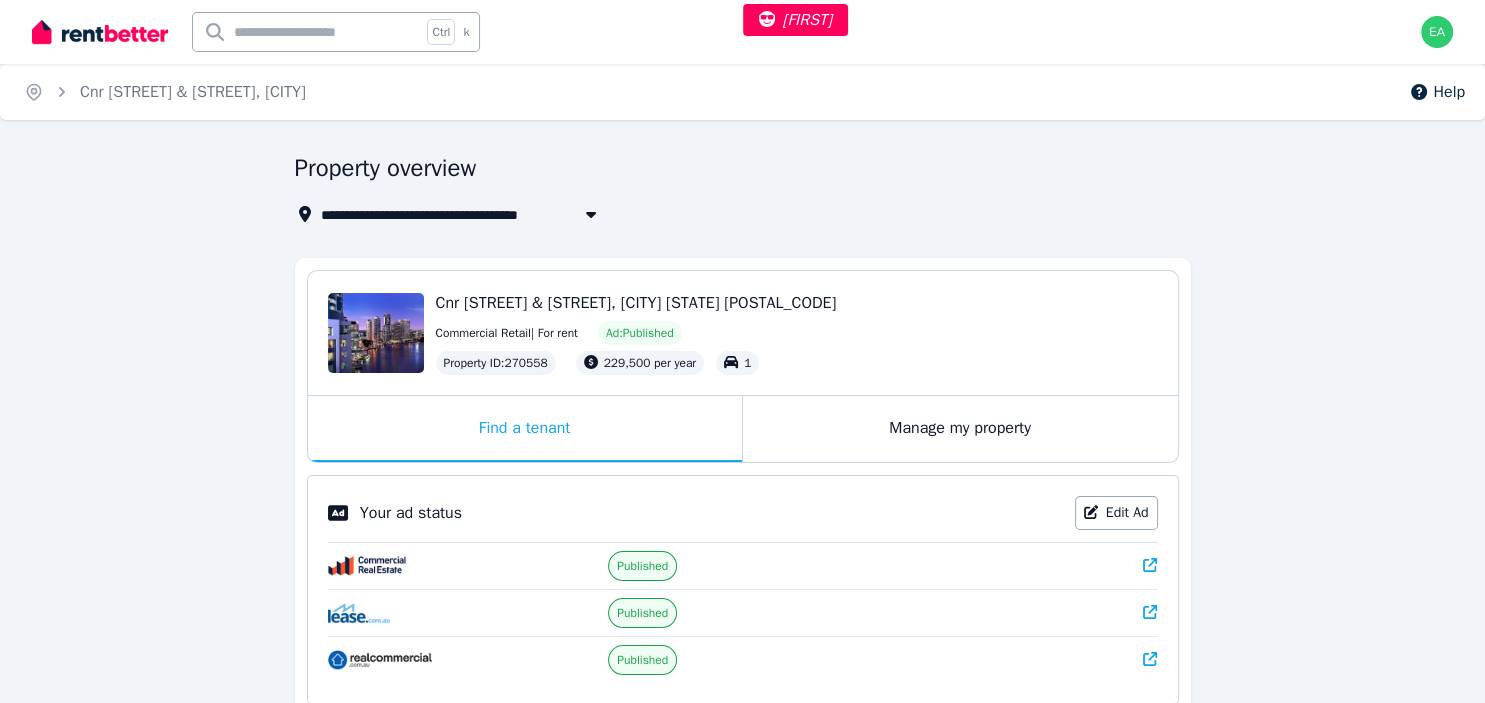 click on "Manage my property" at bounding box center (960, 429) 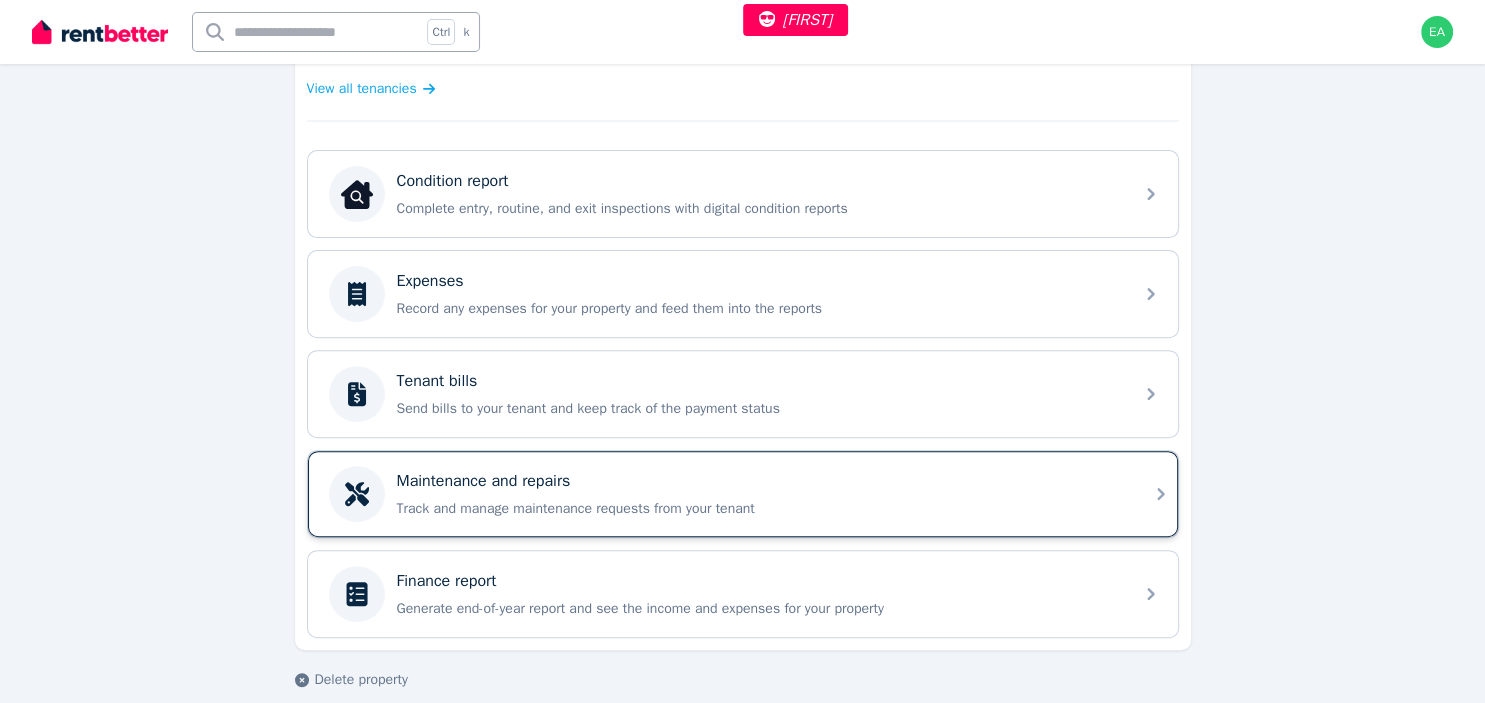 scroll, scrollTop: 648, scrollLeft: 0, axis: vertical 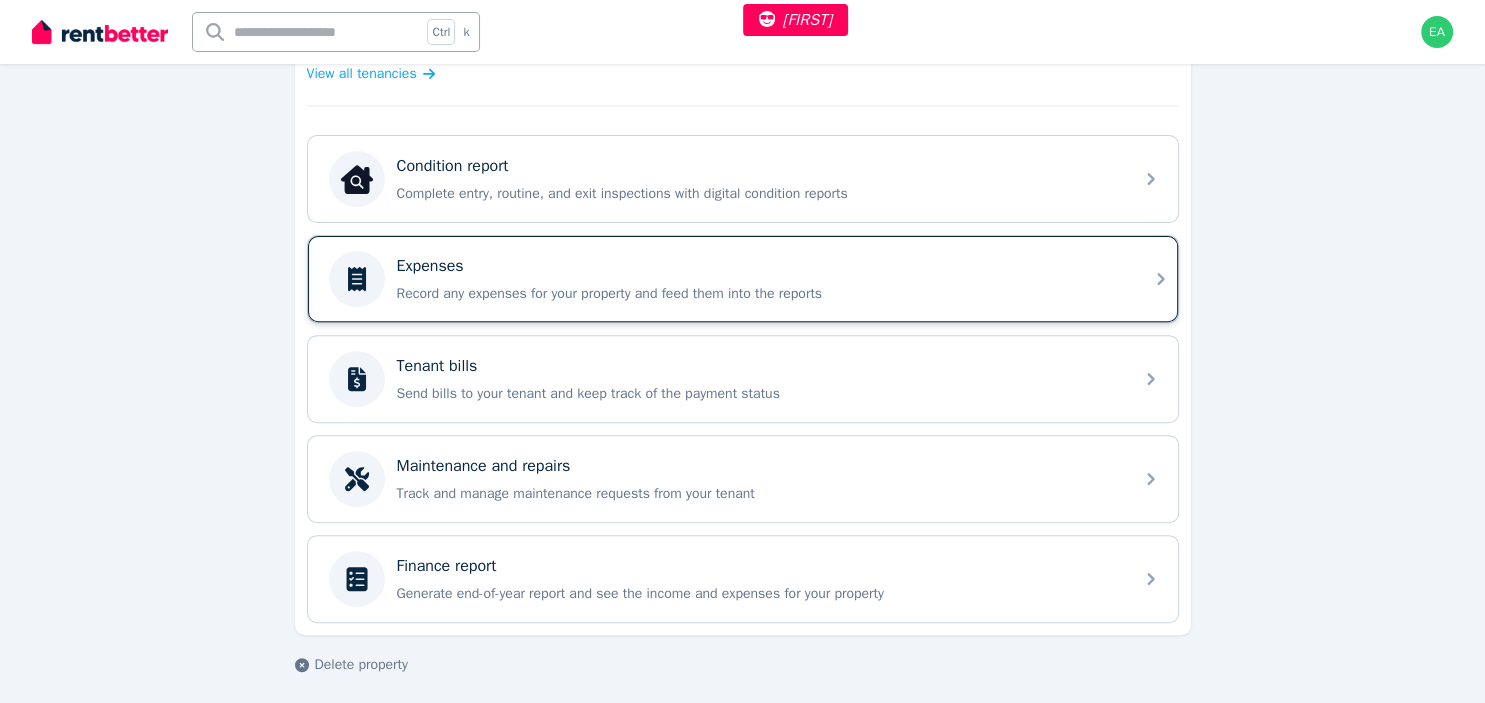 click on "Expenses Record any expenses for your property and feed them into the reports" at bounding box center [759, 279] 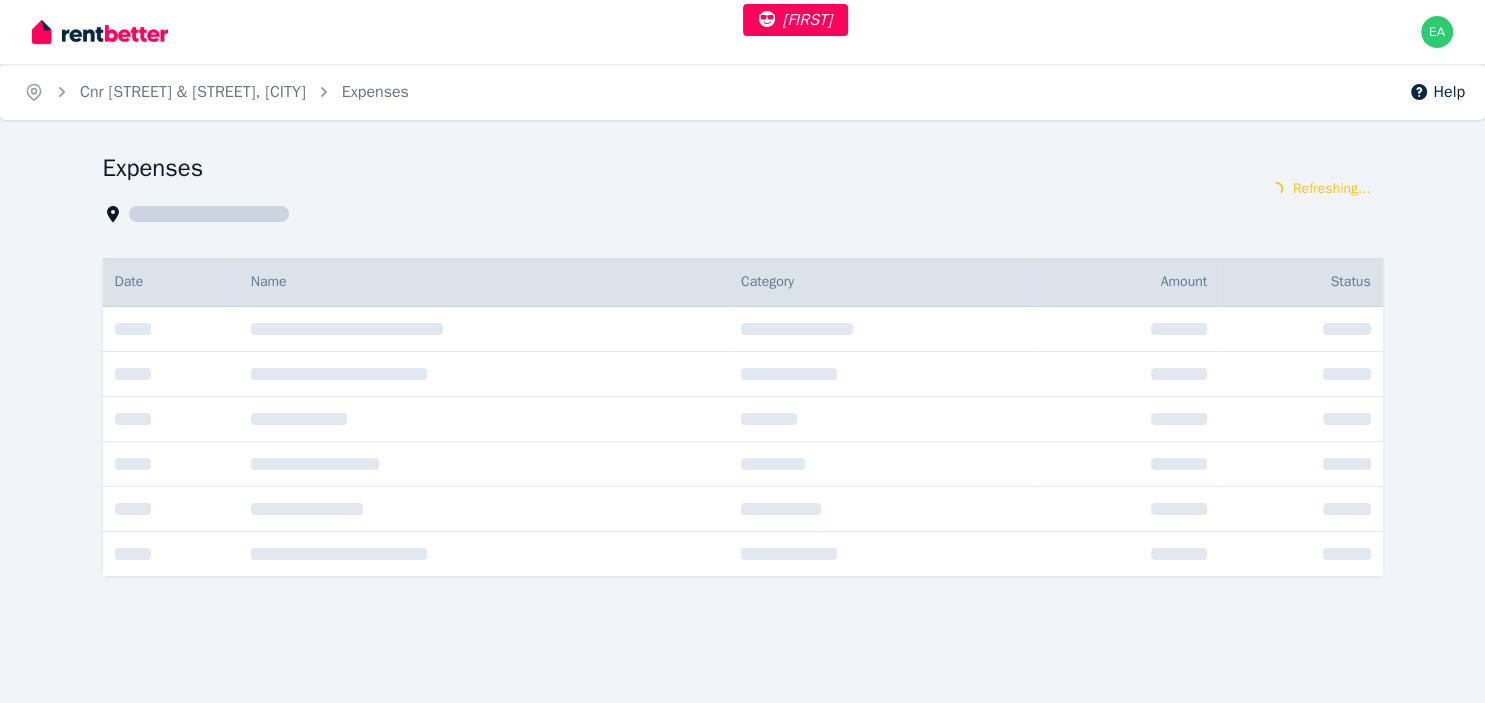 scroll, scrollTop: 0, scrollLeft: 0, axis: both 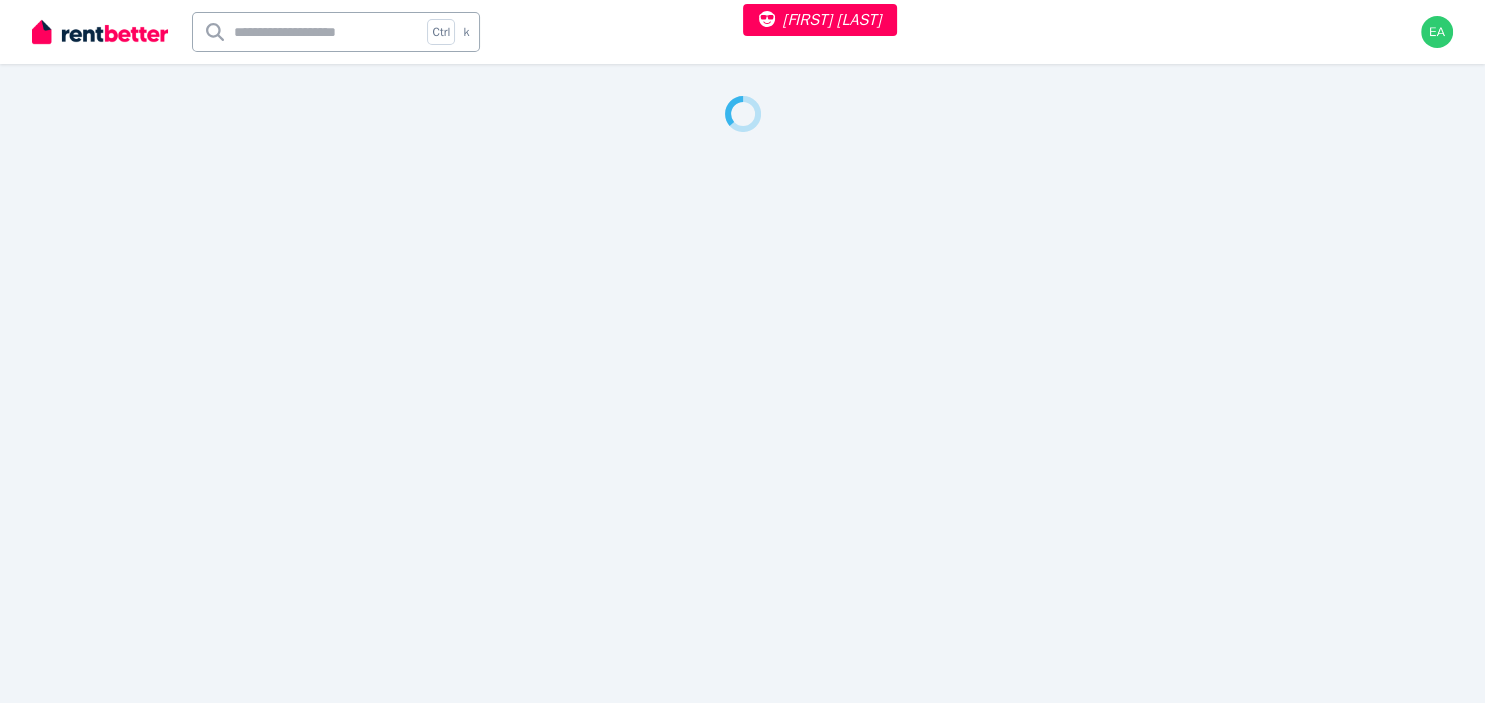 select on "***" 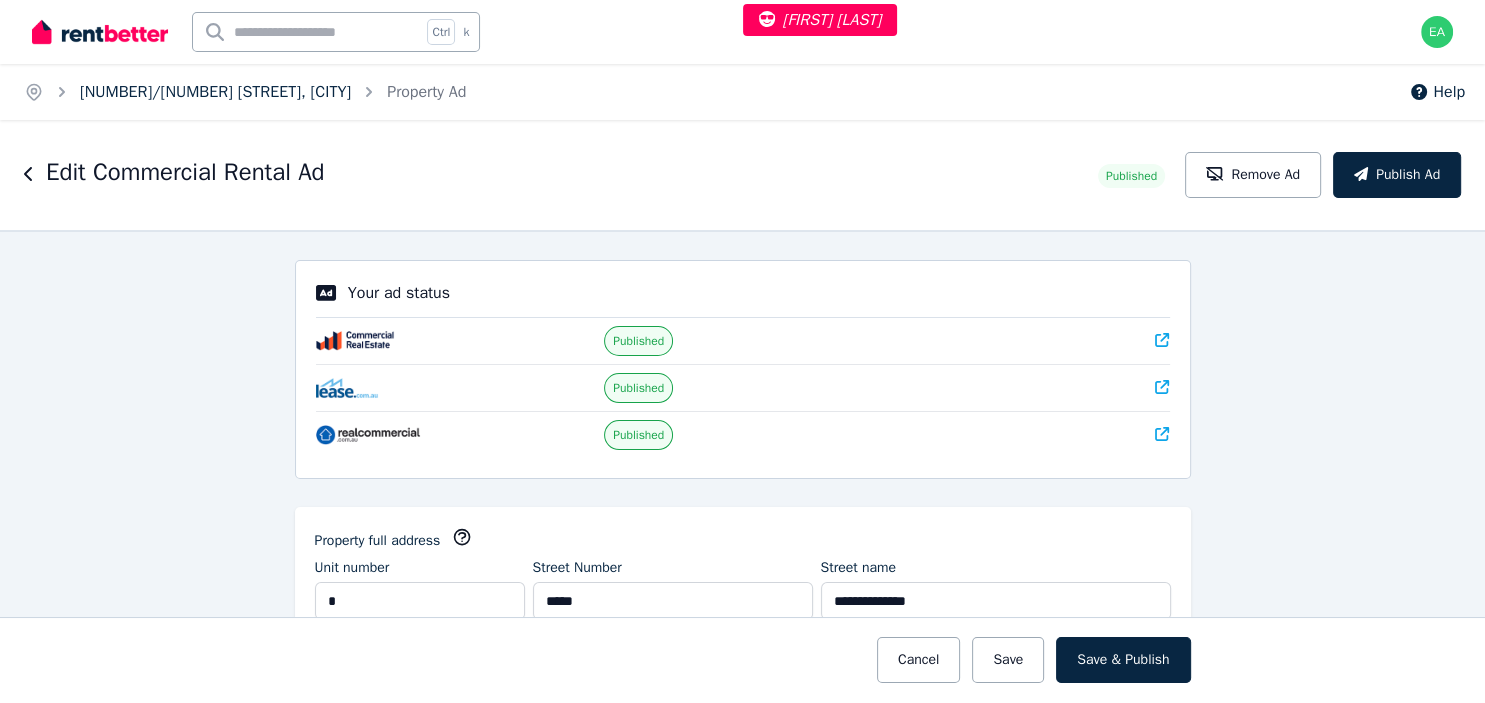 click on "1/64-68 Wirraway Drive, Port Melbourne" at bounding box center [215, 92] 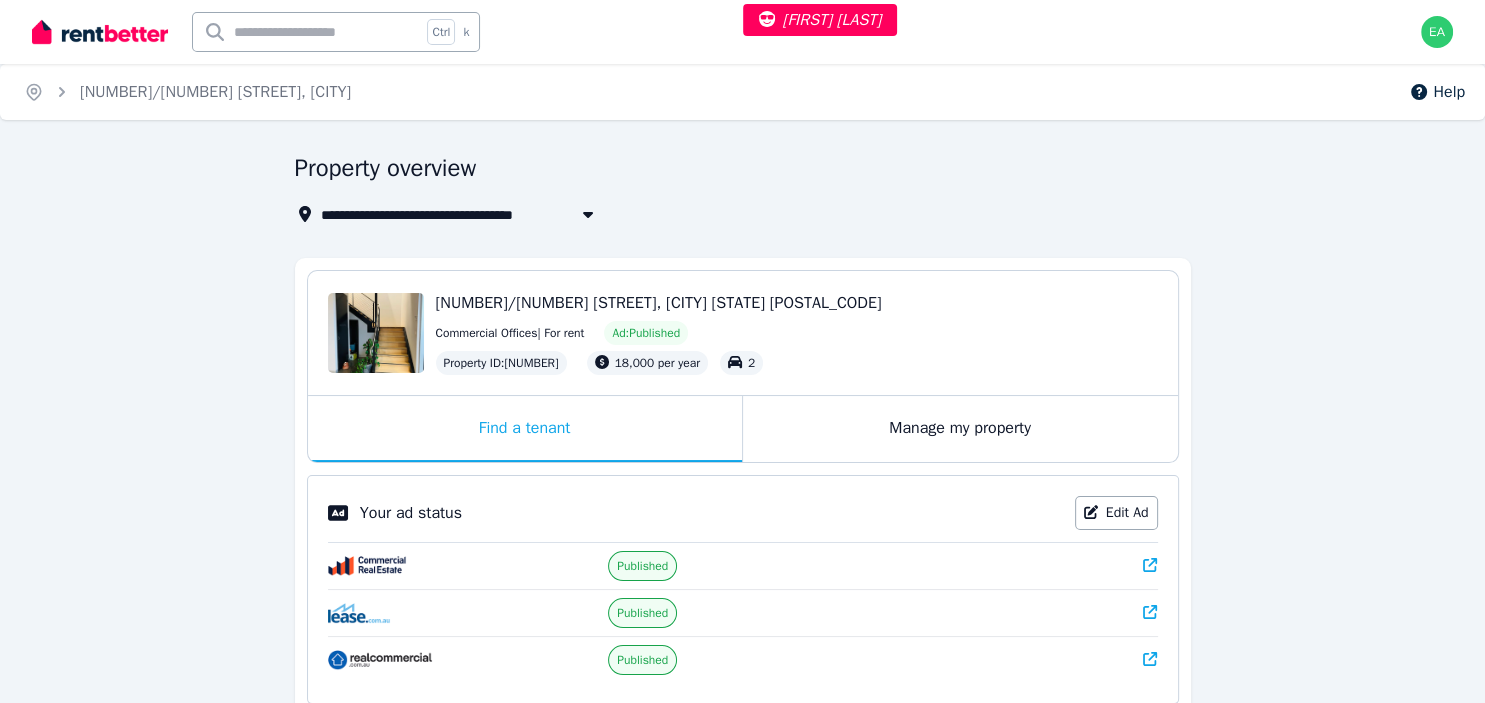 click on "Manage my property" at bounding box center [960, 429] 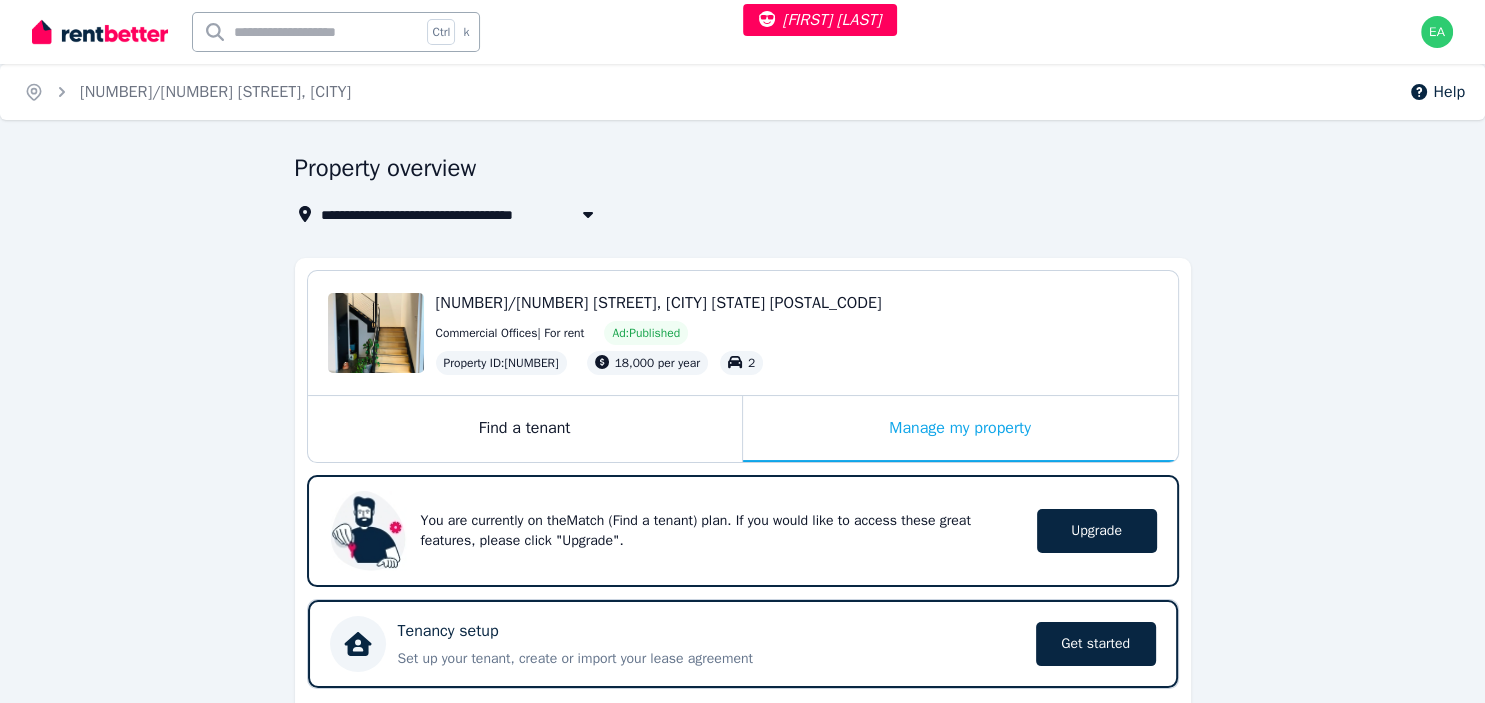 scroll, scrollTop: 528, scrollLeft: 0, axis: vertical 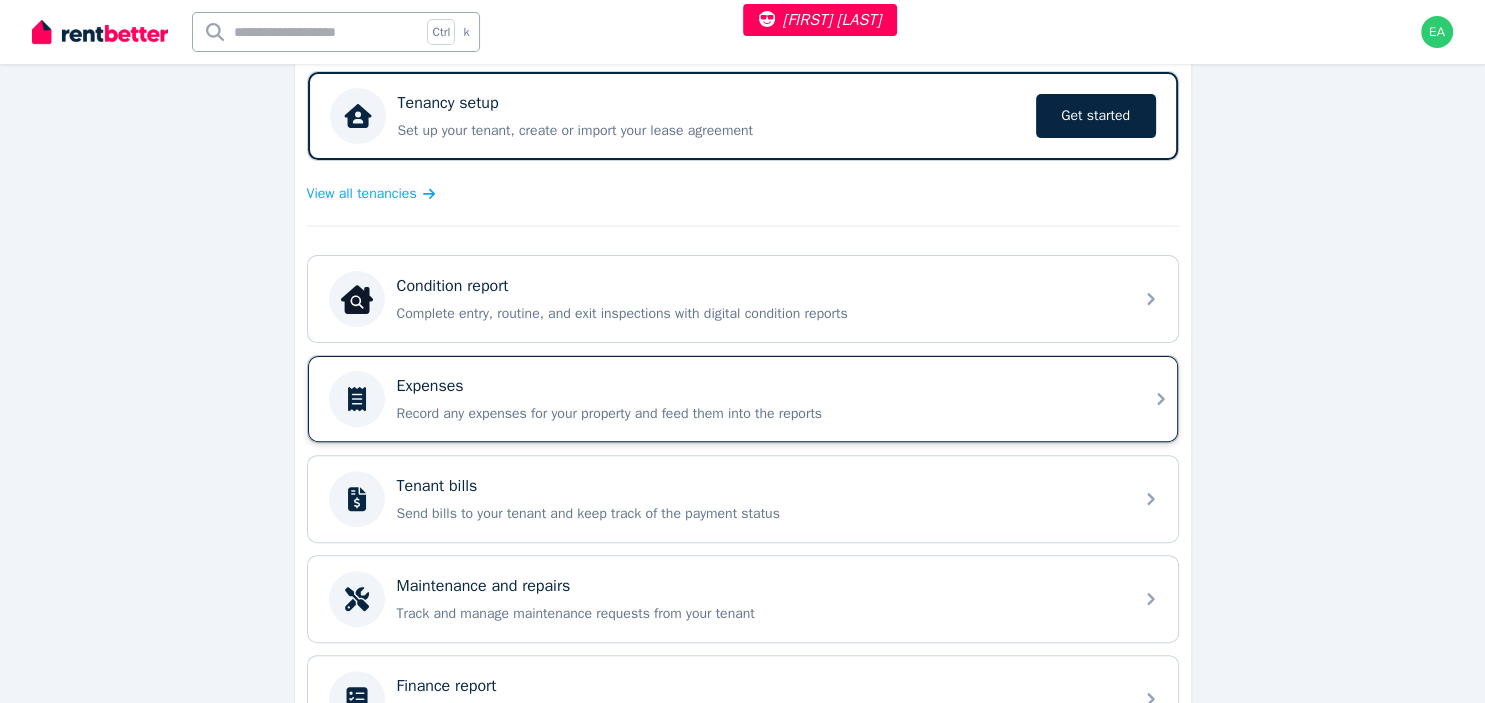 click on "Record any expenses for your property and feed them into the reports" at bounding box center (759, 414) 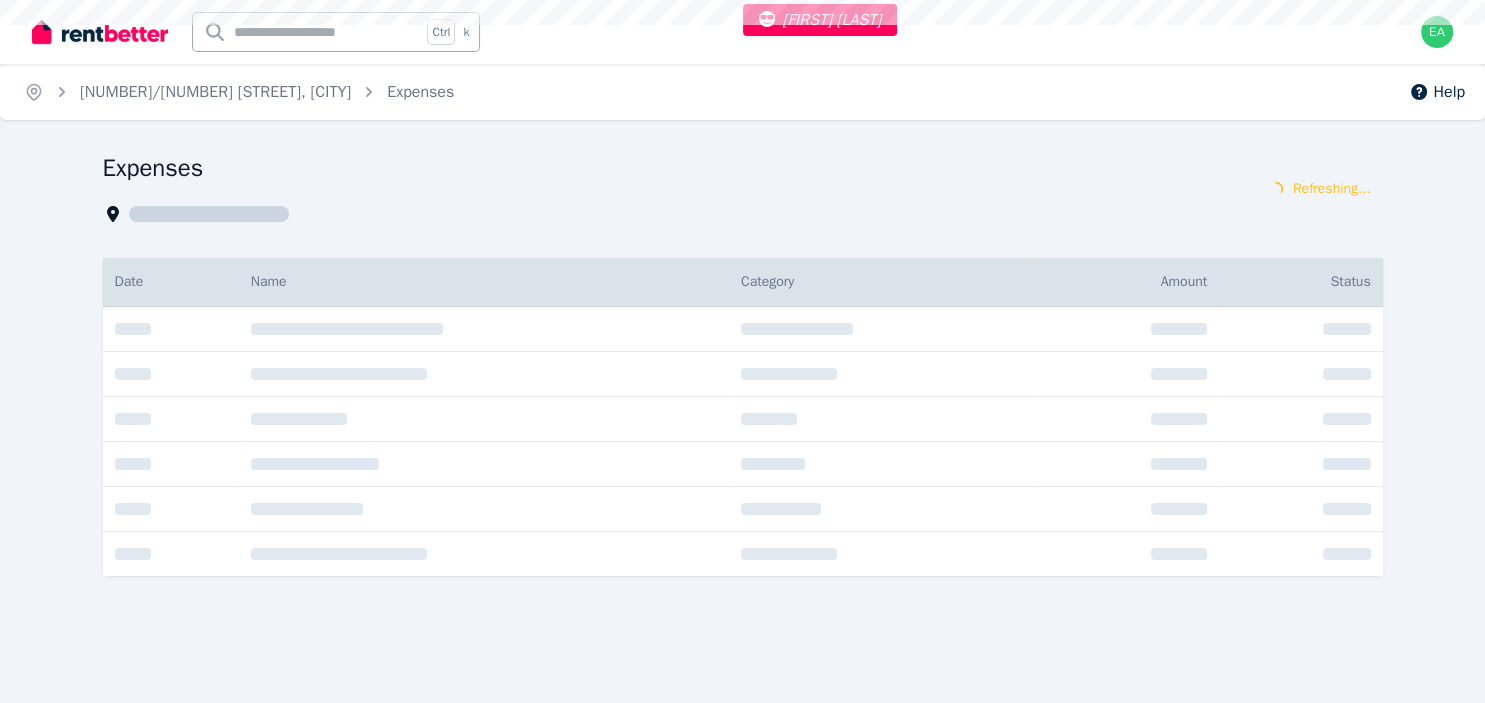scroll, scrollTop: 0, scrollLeft: 0, axis: both 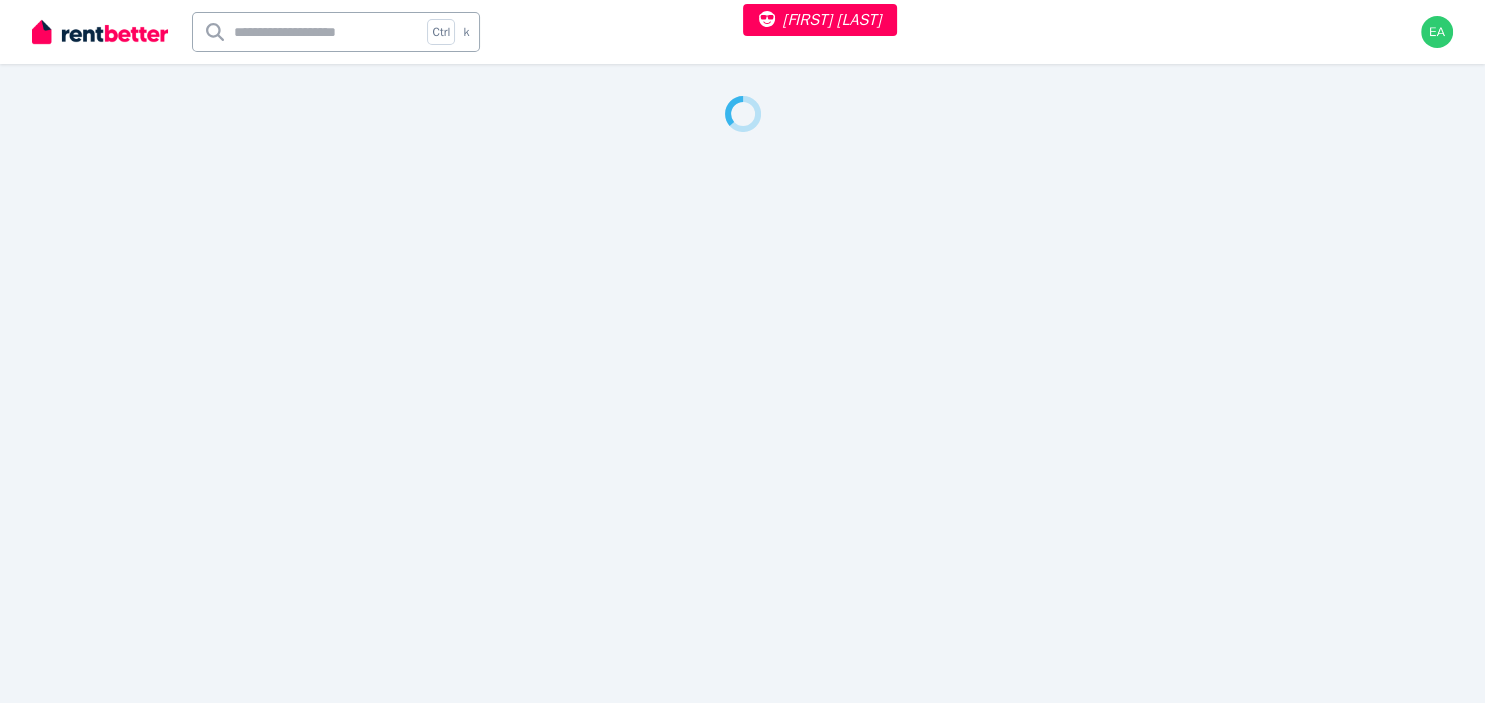 select on "***" 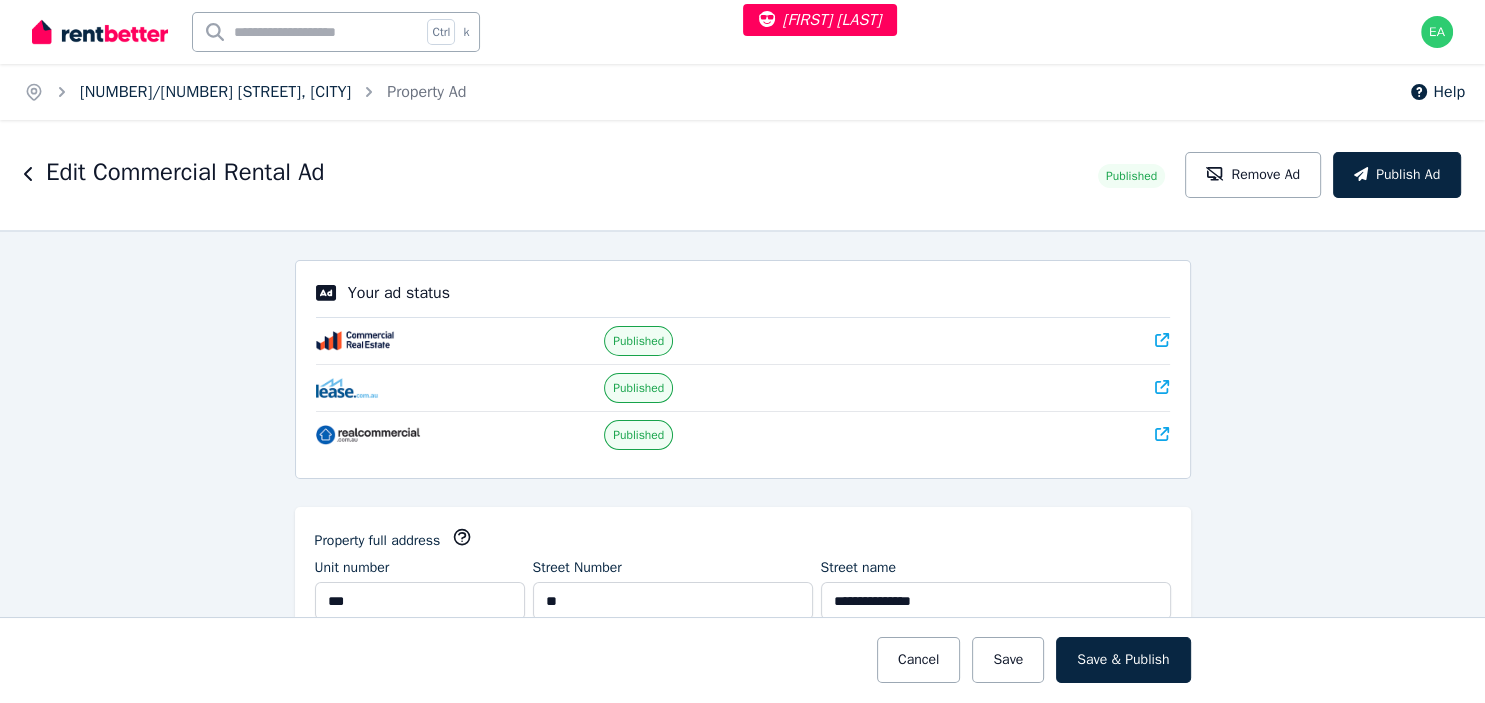 click on "207/30 Campbell Street, Blacktown" at bounding box center [215, 92] 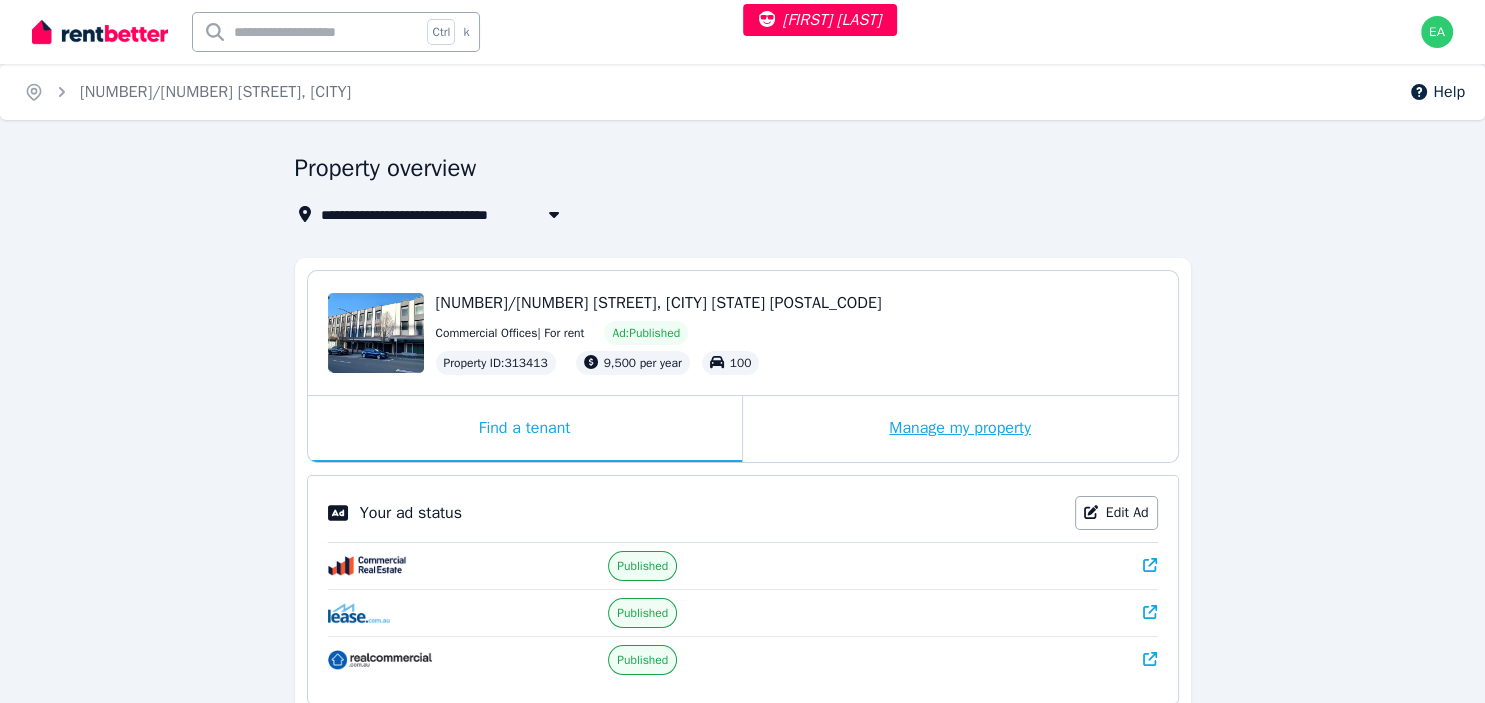 click on "Manage my property" at bounding box center [960, 429] 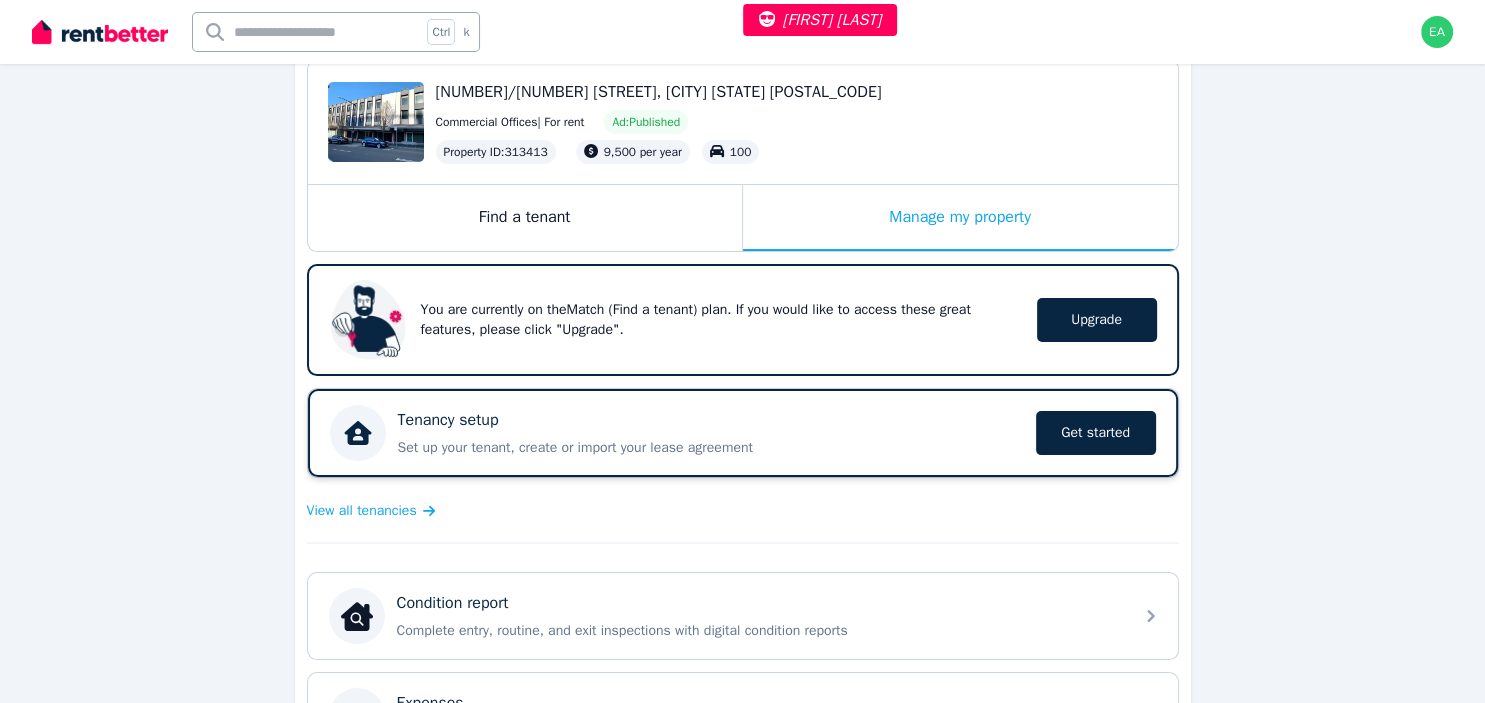 scroll, scrollTop: 316, scrollLeft: 0, axis: vertical 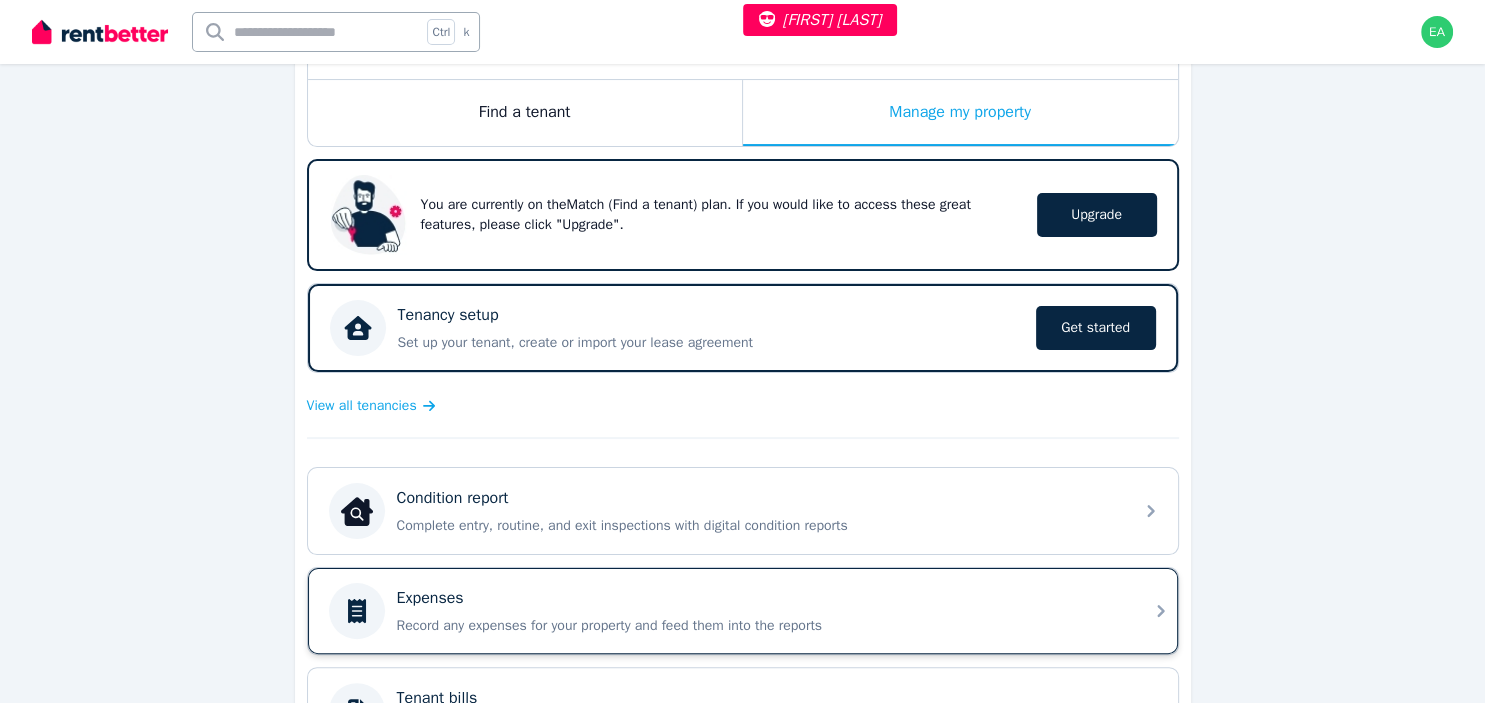 click on "Expenses Record any expenses for your property and feed them into the reports" at bounding box center (759, 611) 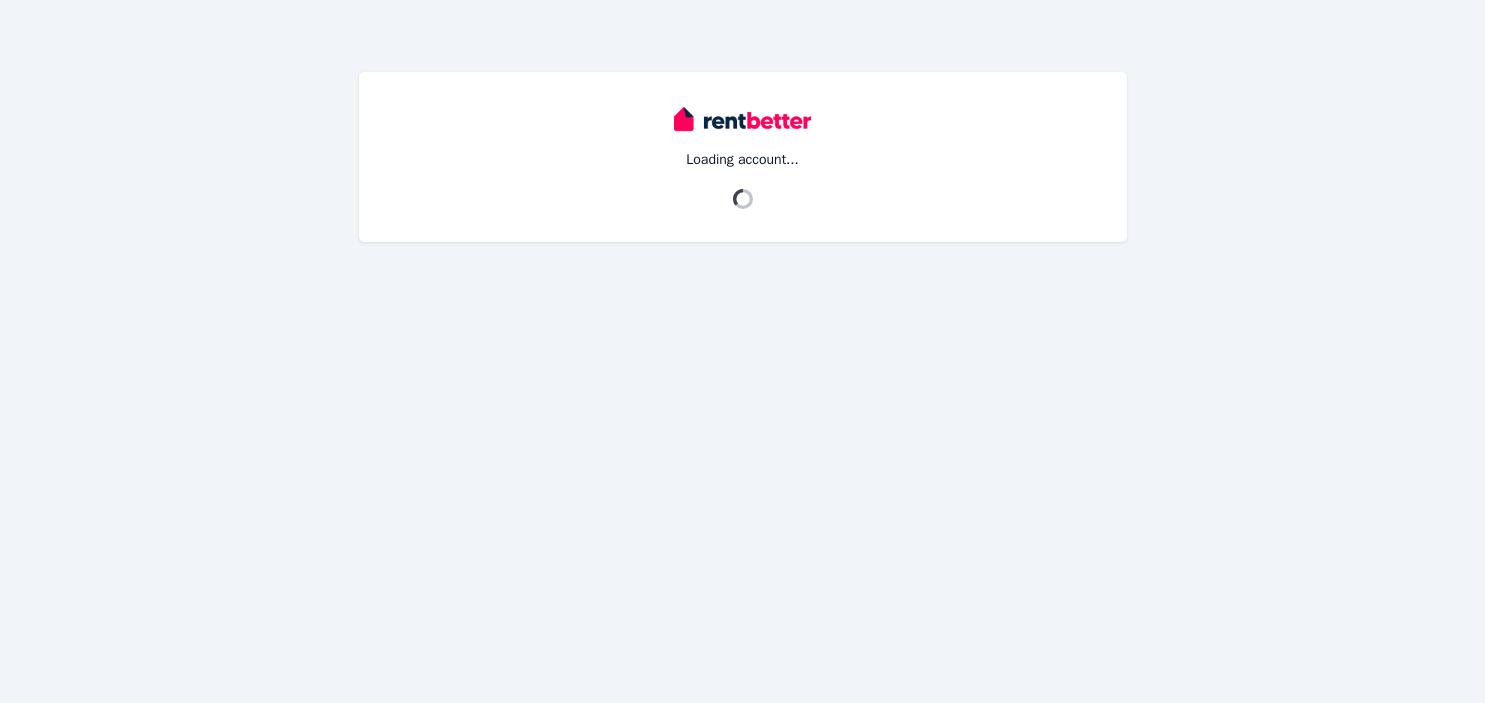 scroll, scrollTop: 0, scrollLeft: 0, axis: both 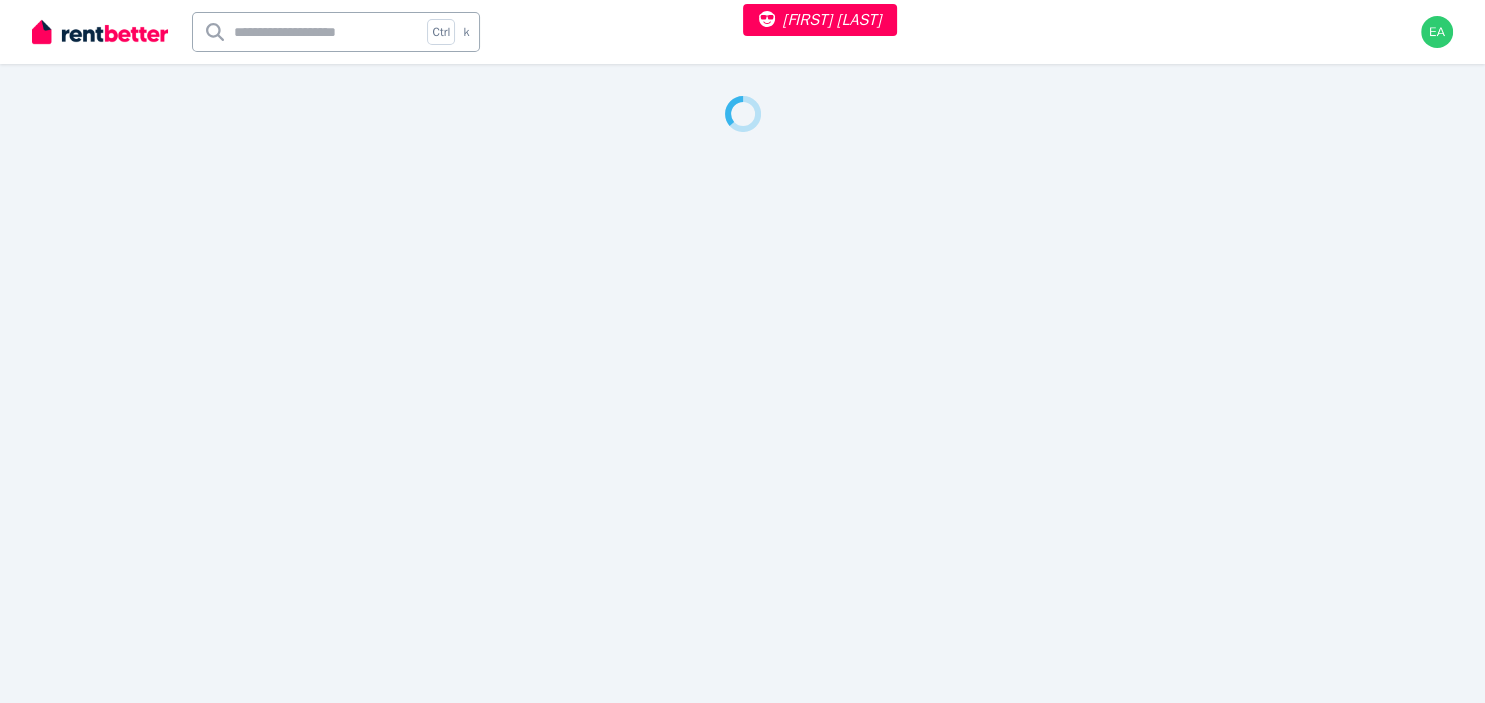 select on "***" 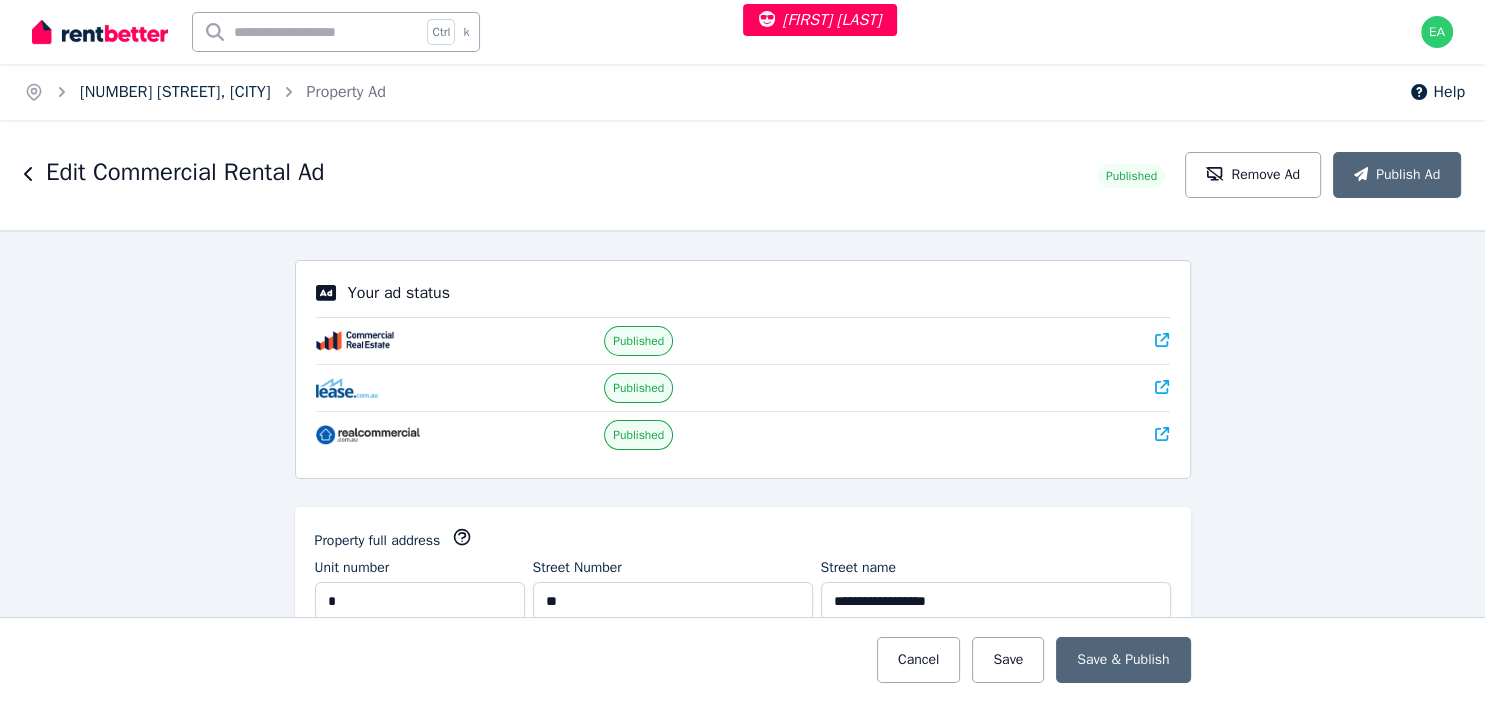 click on "2/12 Corporation Avenue, Robin Hill" at bounding box center [175, 92] 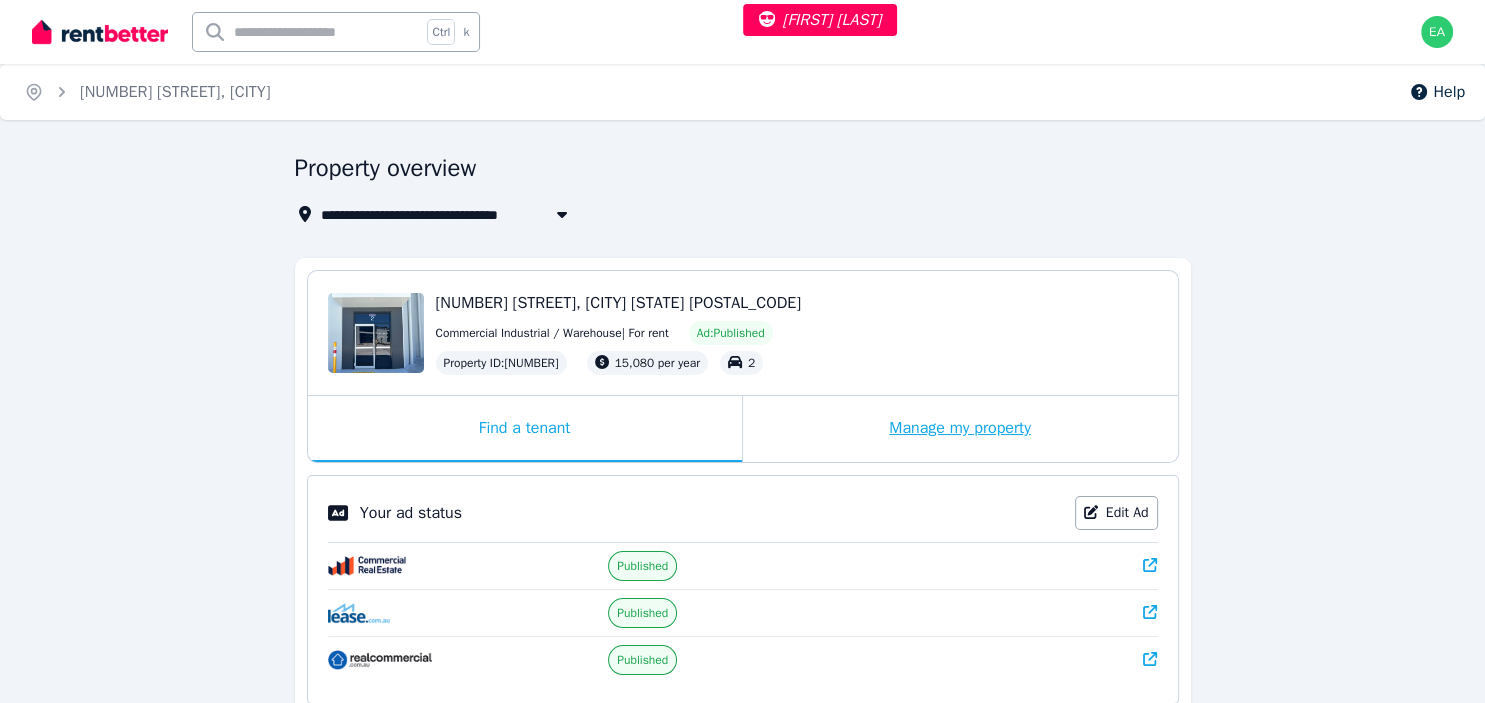 click on "Manage my property" at bounding box center (960, 429) 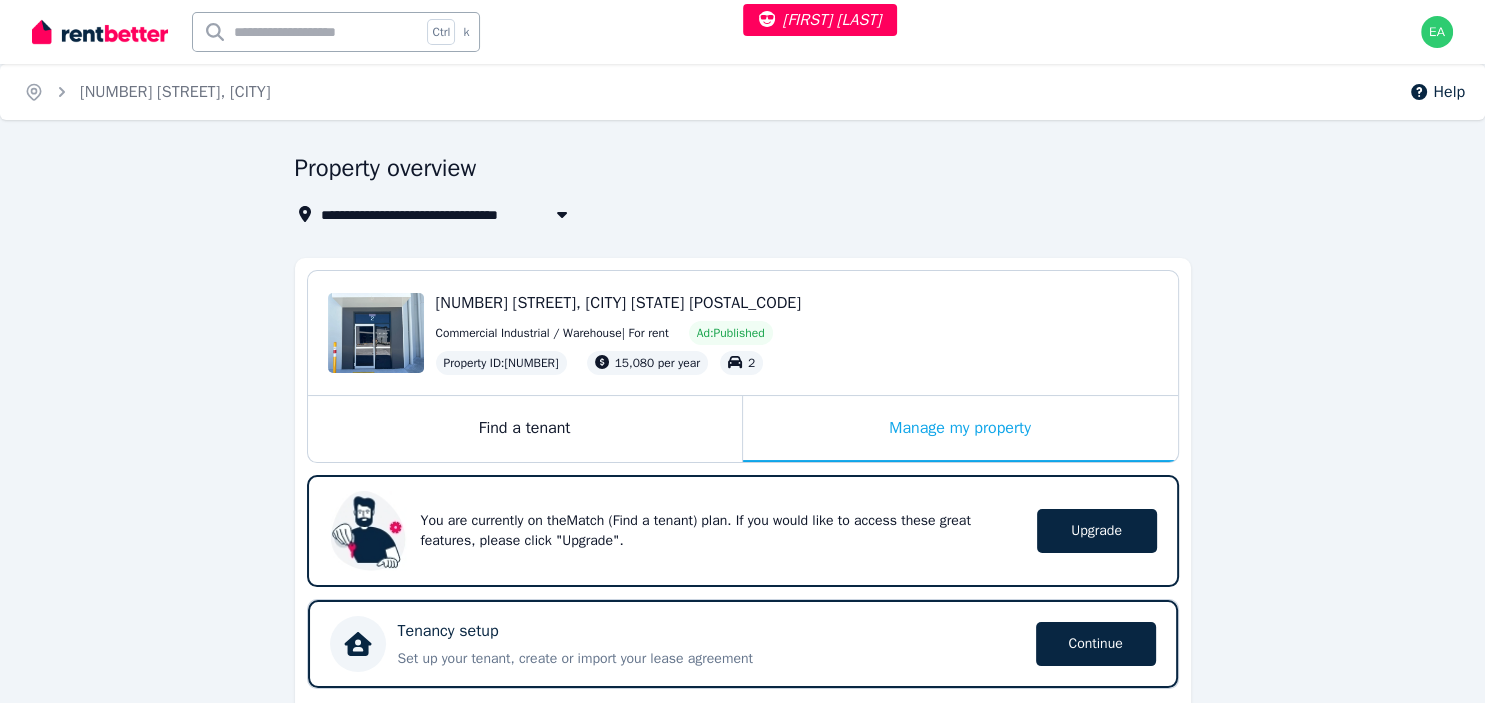 scroll, scrollTop: 422, scrollLeft: 0, axis: vertical 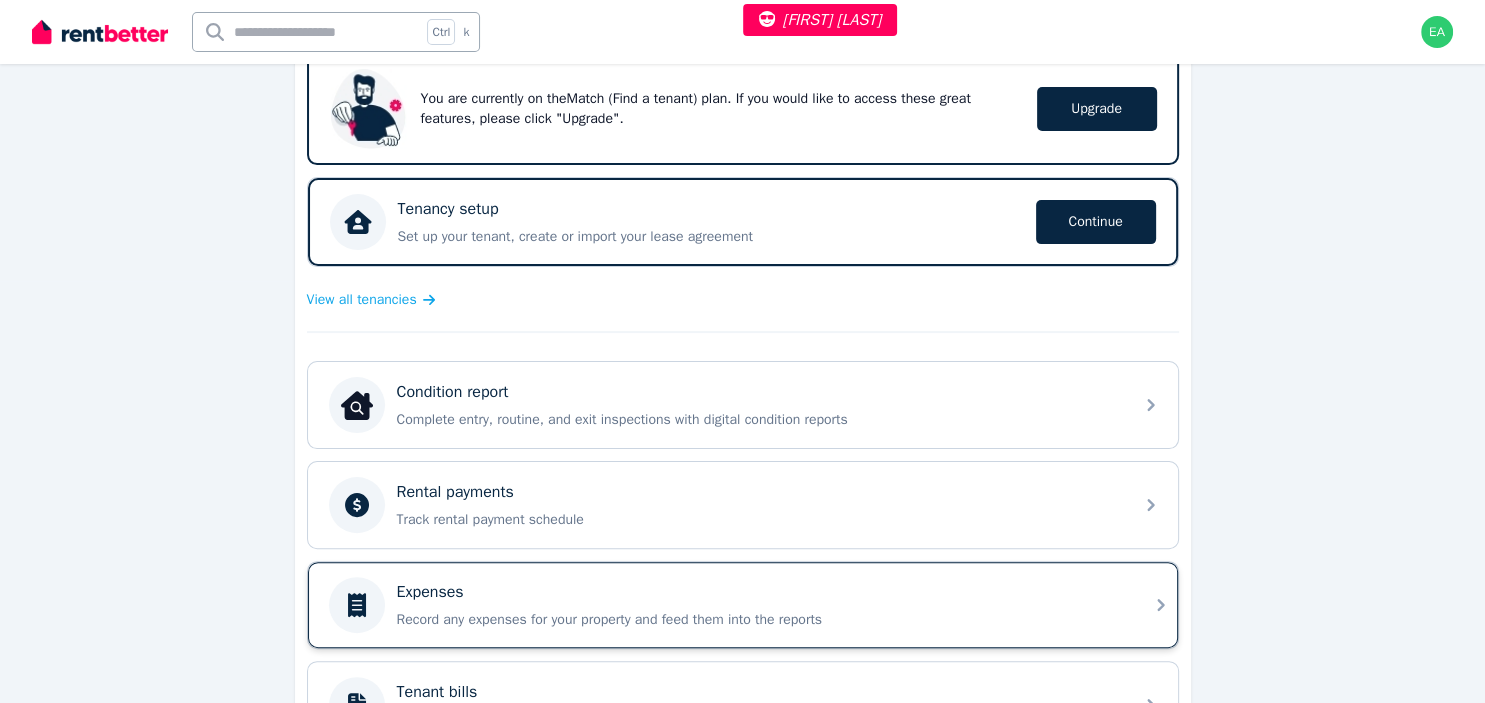 click on "Expenses" at bounding box center [759, 592] 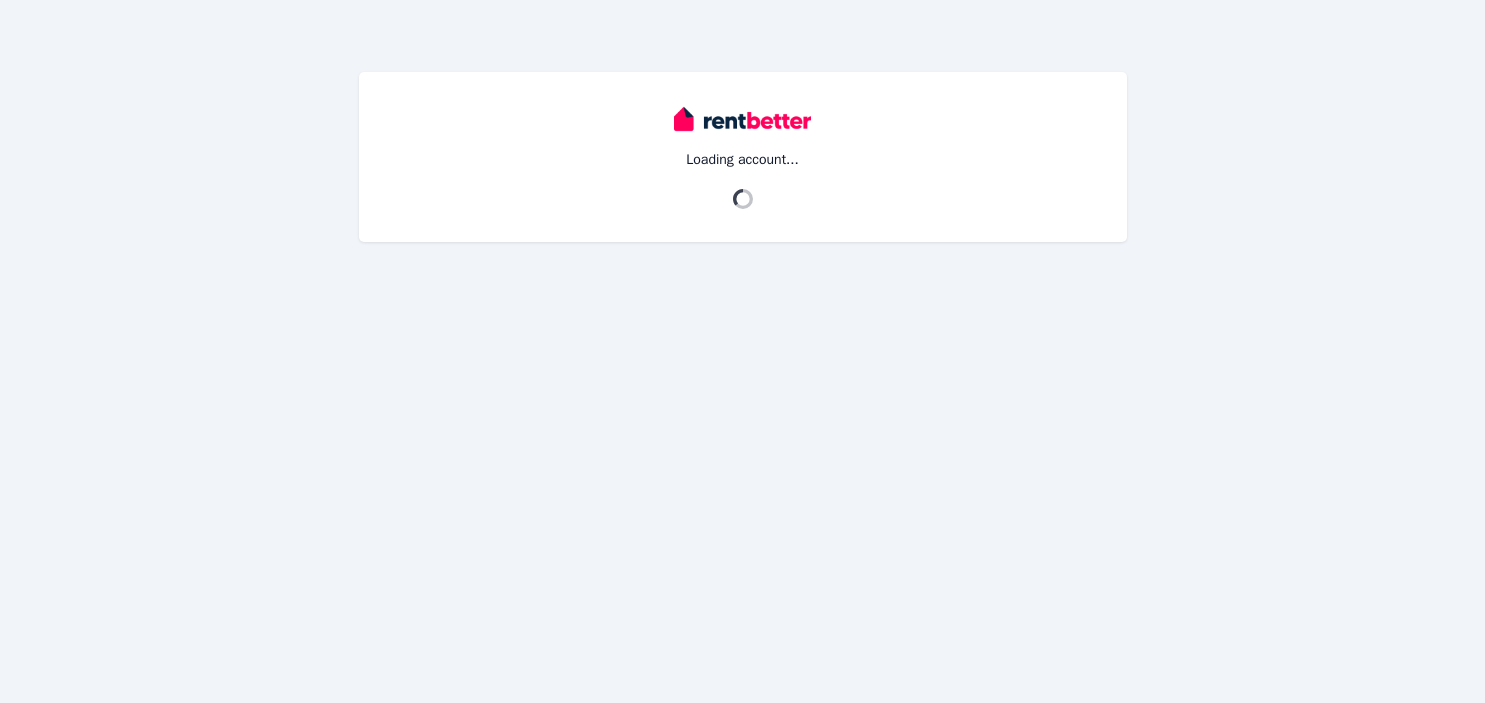 scroll, scrollTop: 0, scrollLeft: 0, axis: both 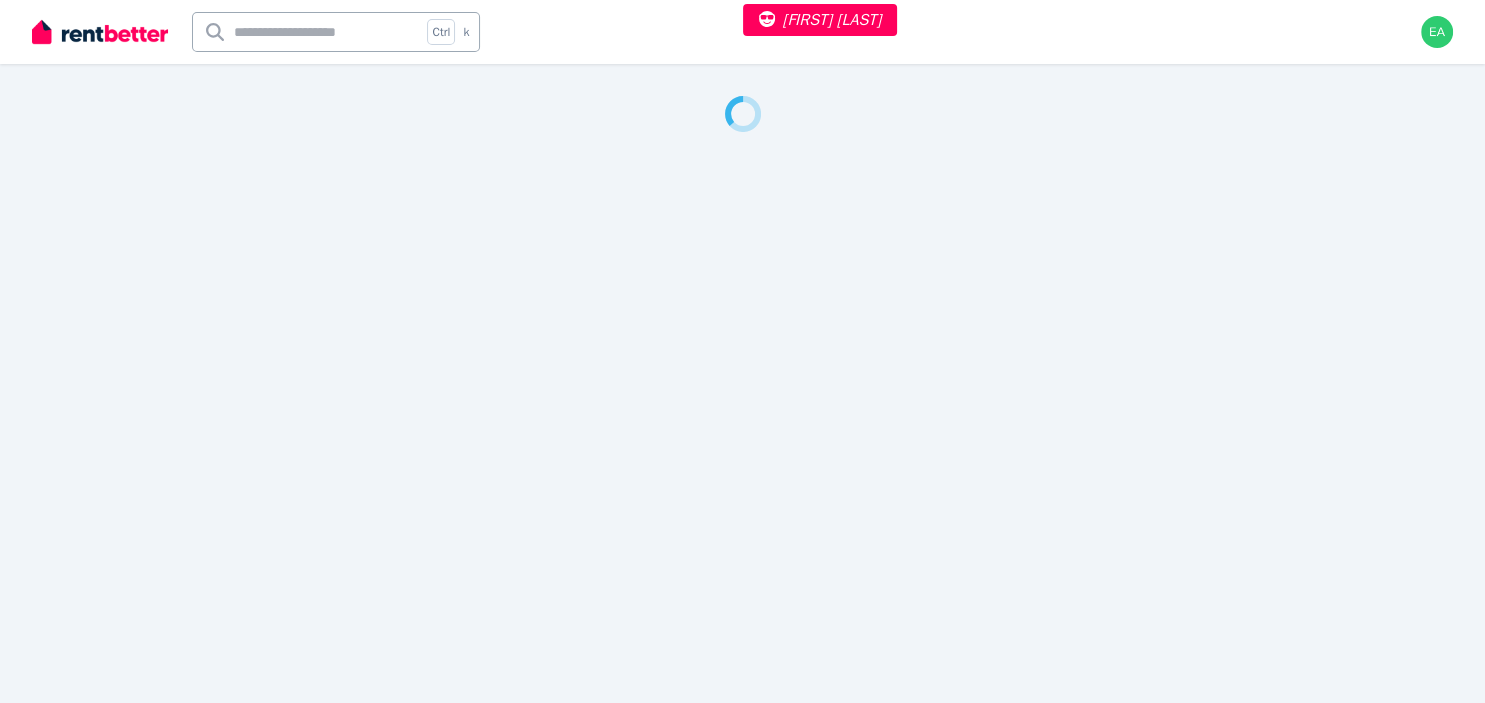 select on "***" 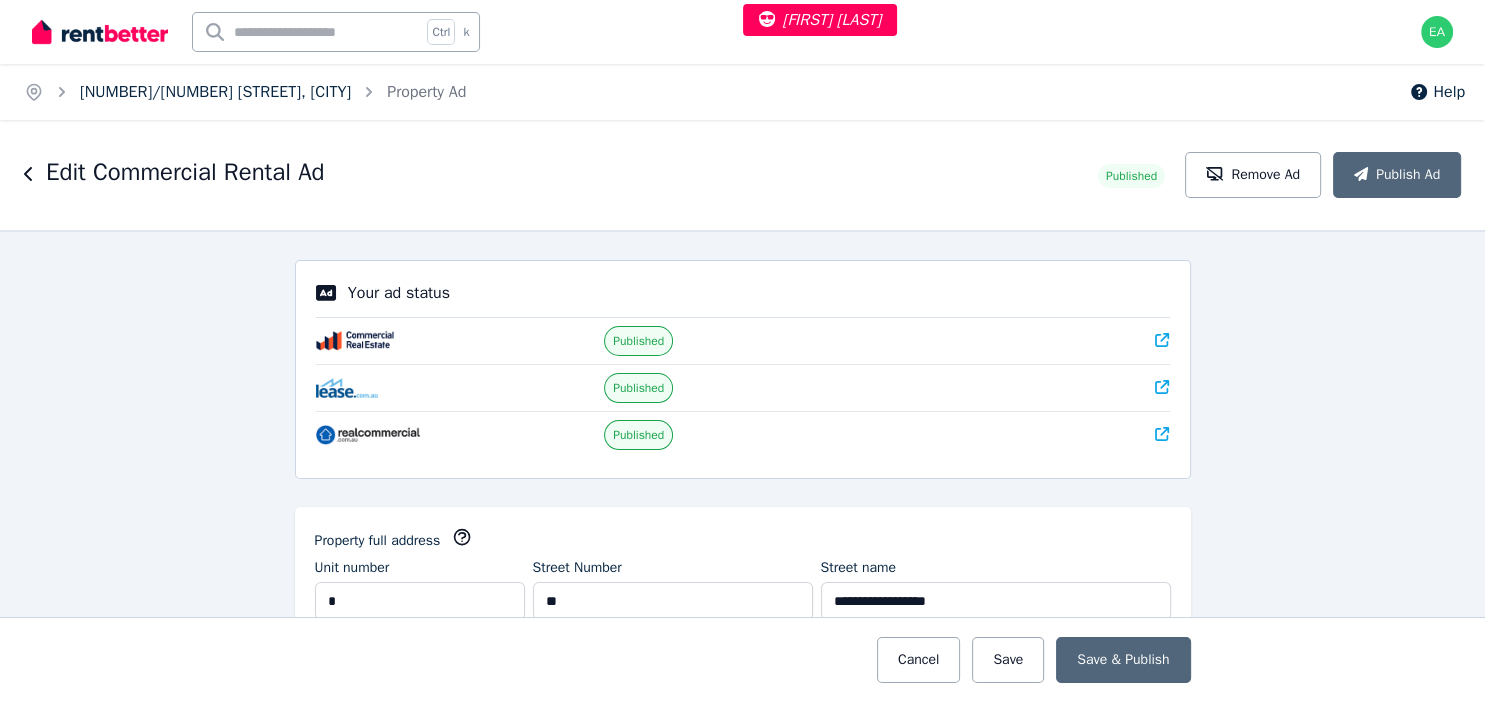 click on "2/12 Corporation Avenue, Robin Hill" at bounding box center [215, 92] 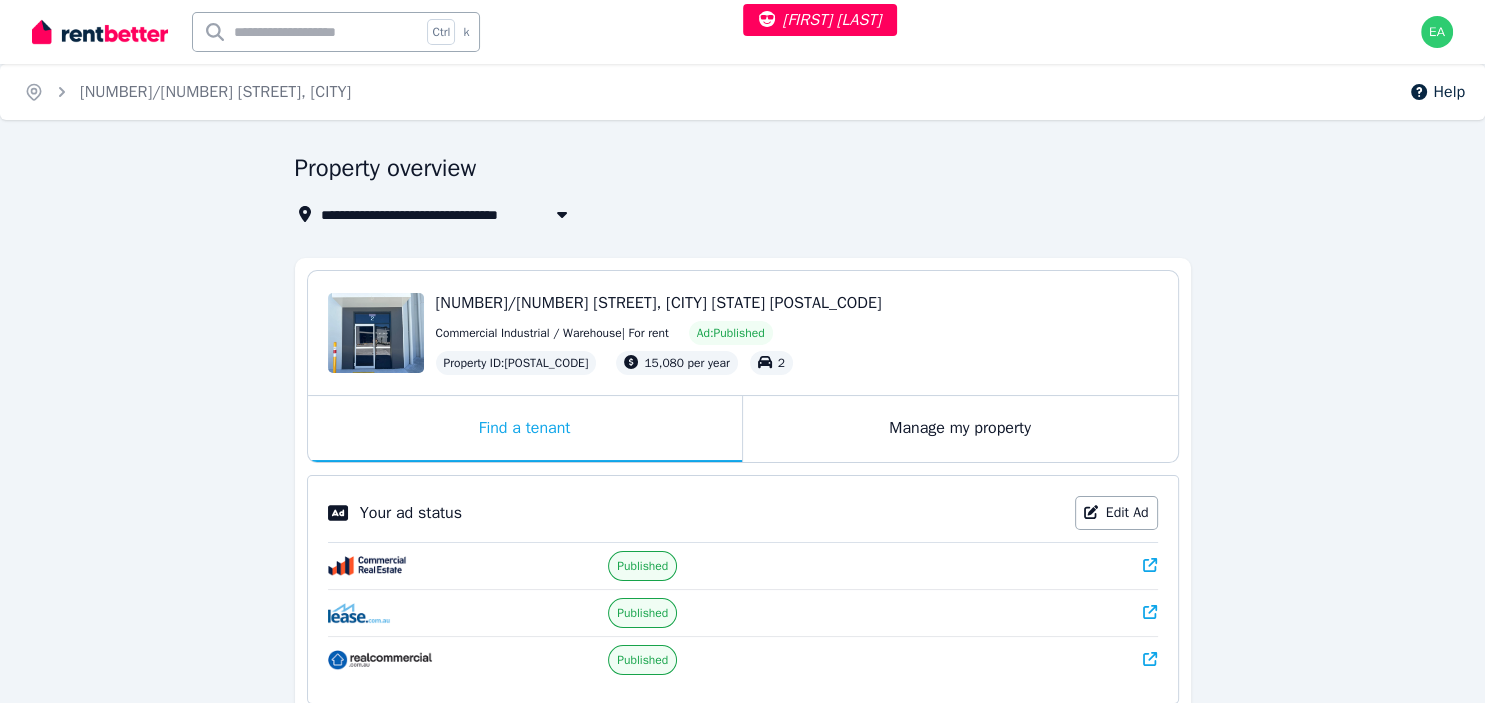 click on "Manage my property" at bounding box center (960, 429) 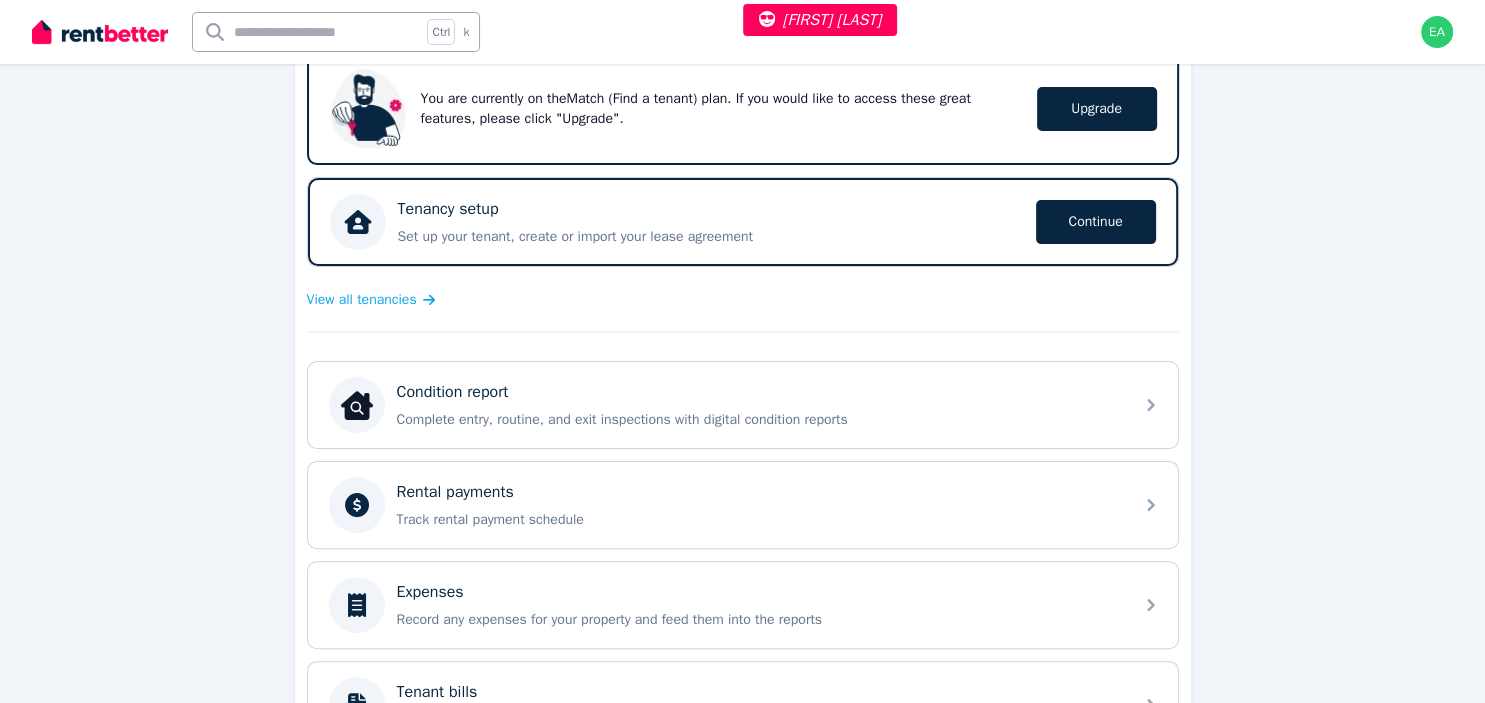 scroll, scrollTop: 528, scrollLeft: 0, axis: vertical 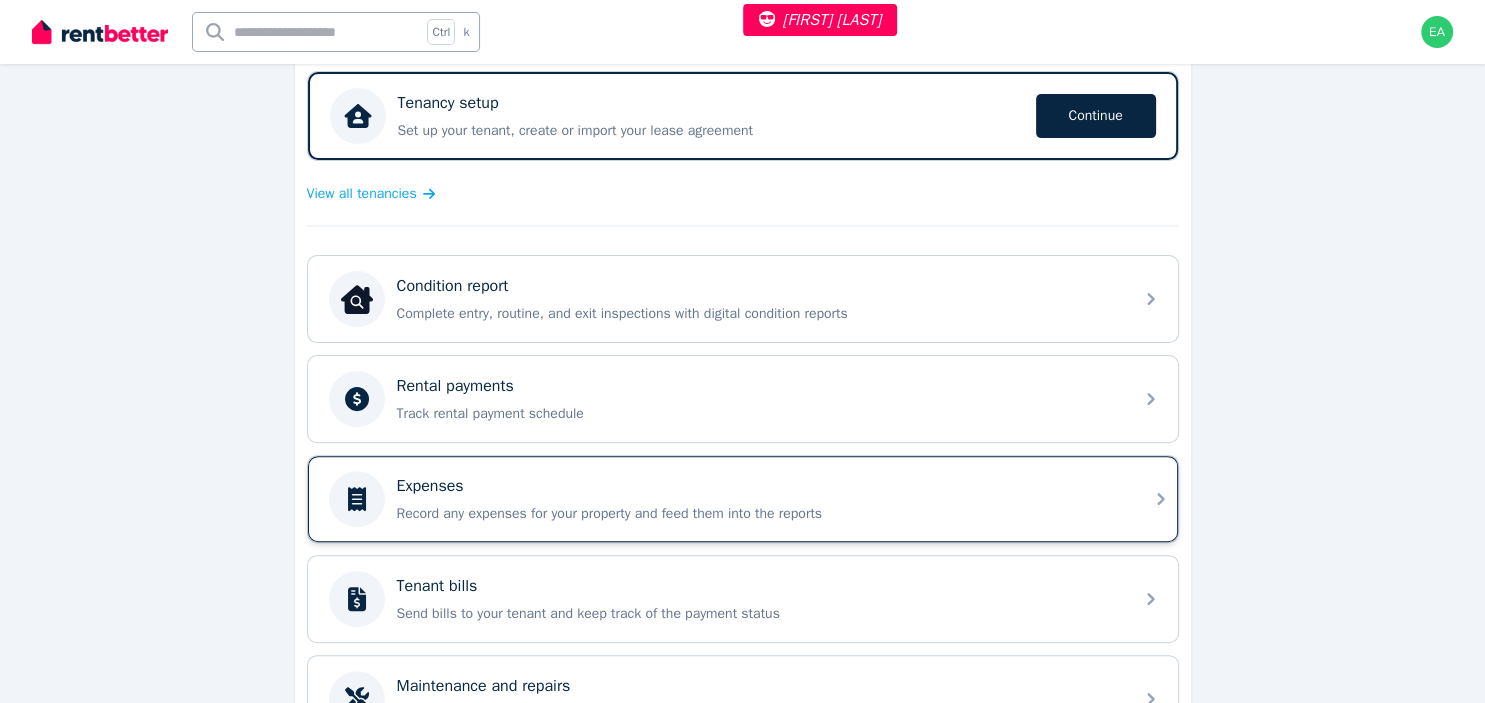 click on "Record any expenses for your property and feed them into the reports" at bounding box center [759, 514] 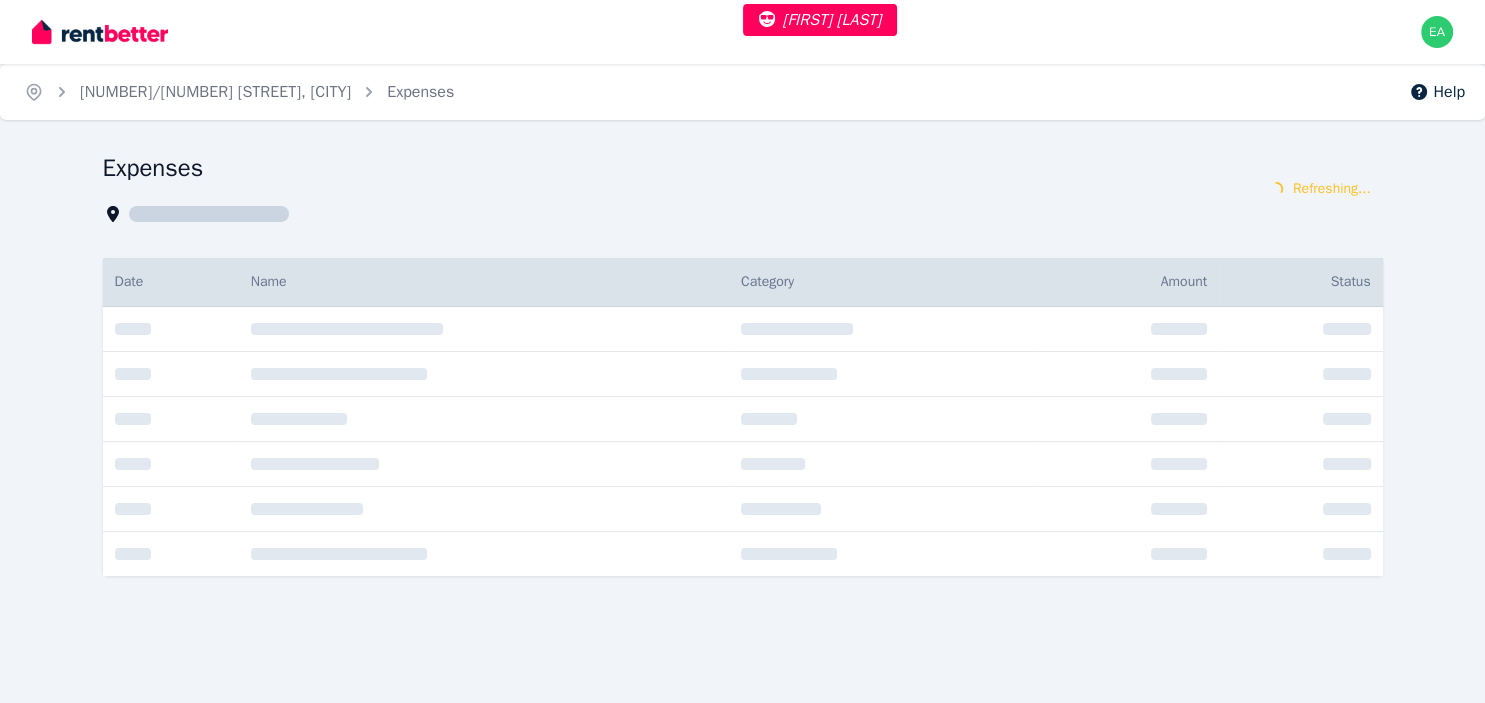 scroll, scrollTop: 0, scrollLeft: 0, axis: both 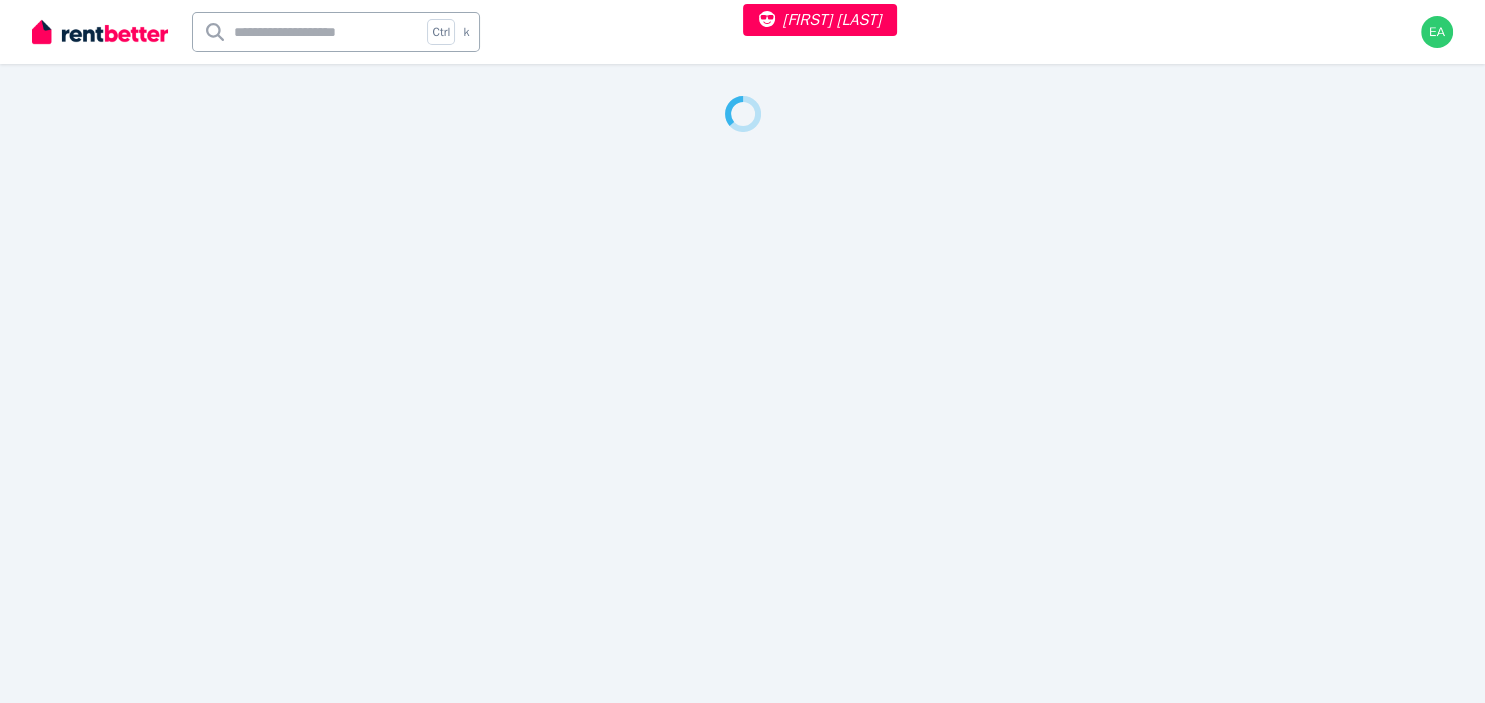 select on "***" 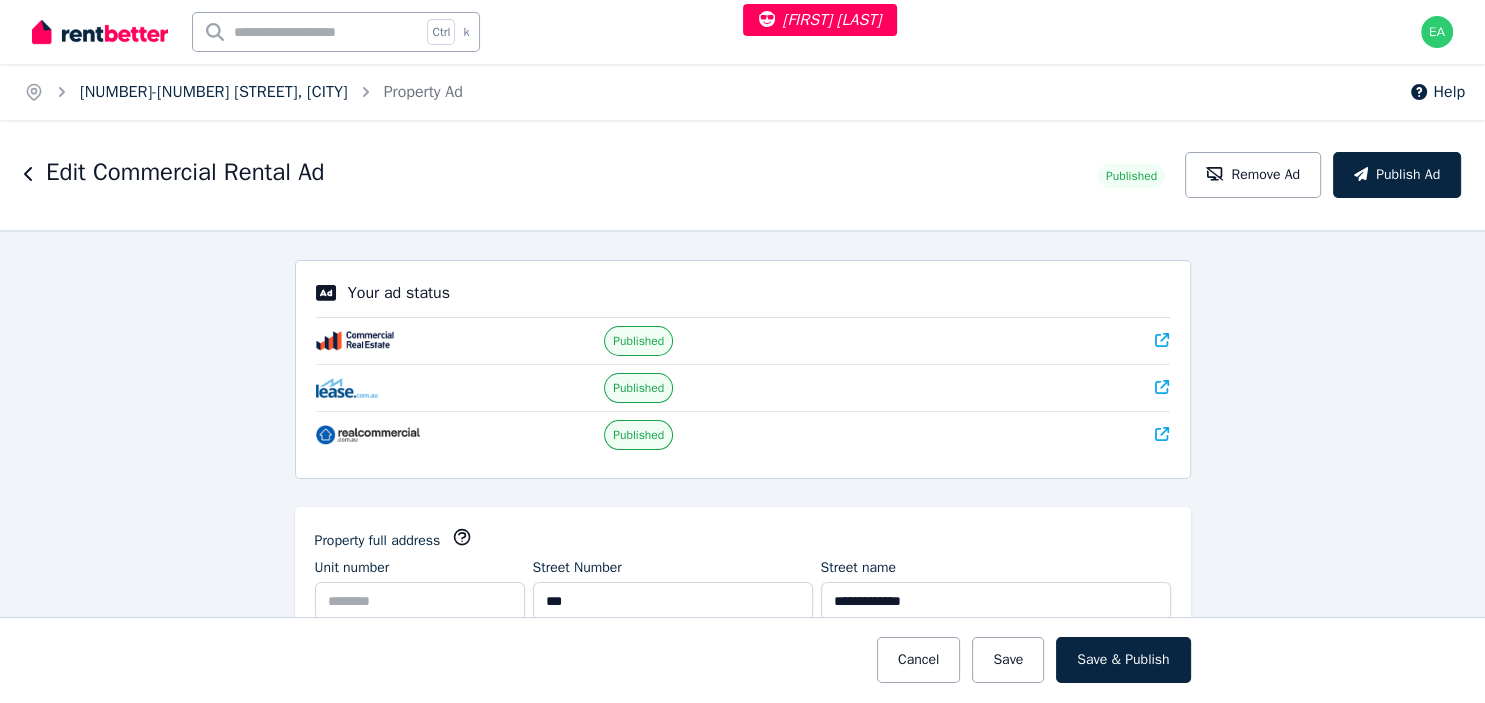 click on "1-3 Phoebe Street, Balmain" at bounding box center (214, 92) 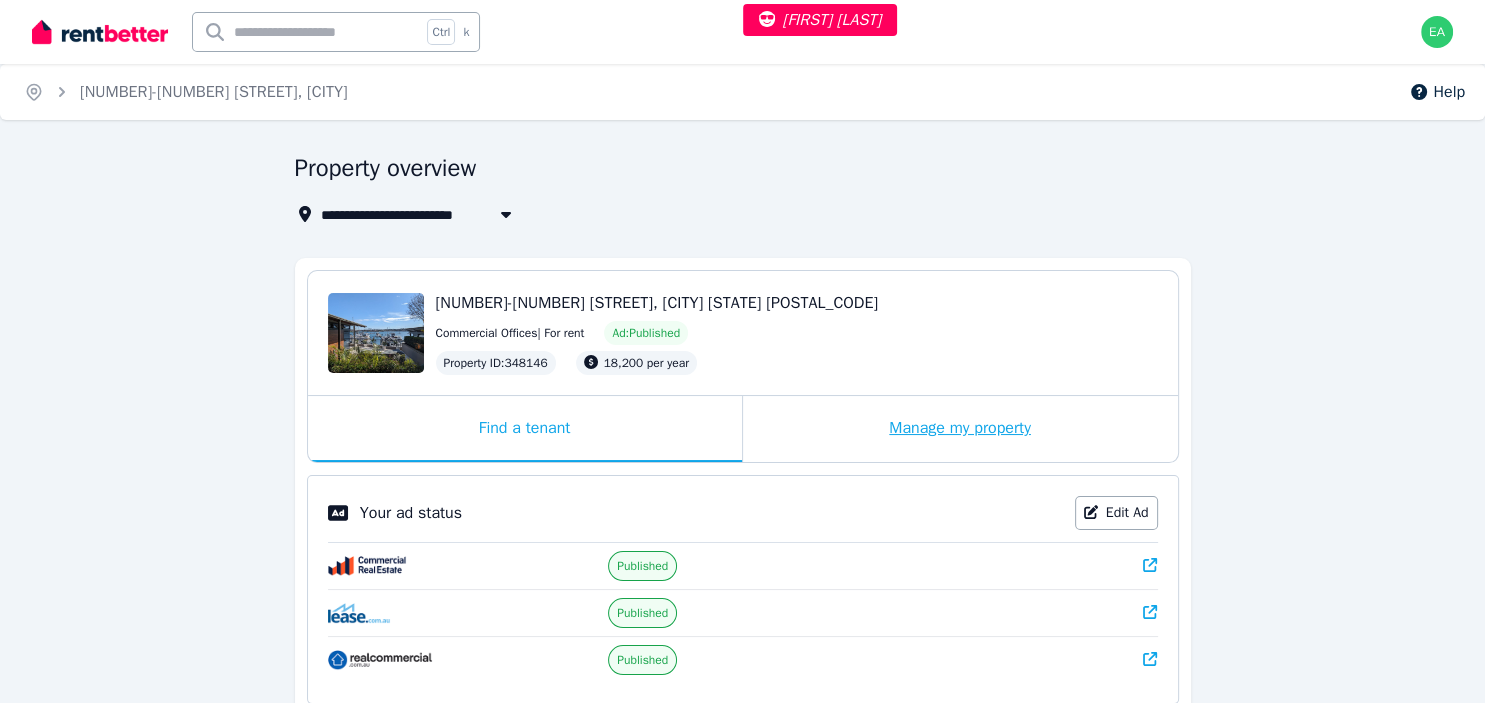 click on "Manage my property" at bounding box center (960, 429) 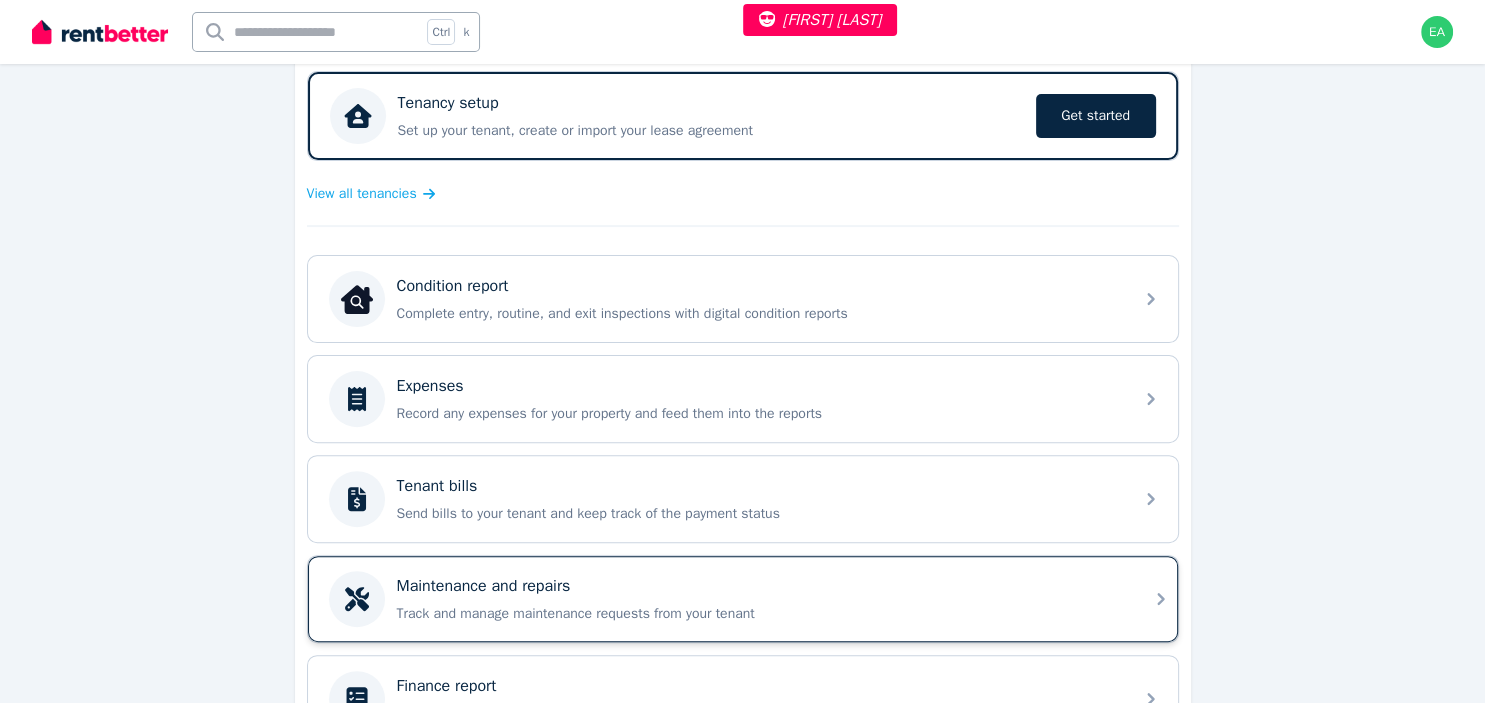 scroll, scrollTop: 648, scrollLeft: 0, axis: vertical 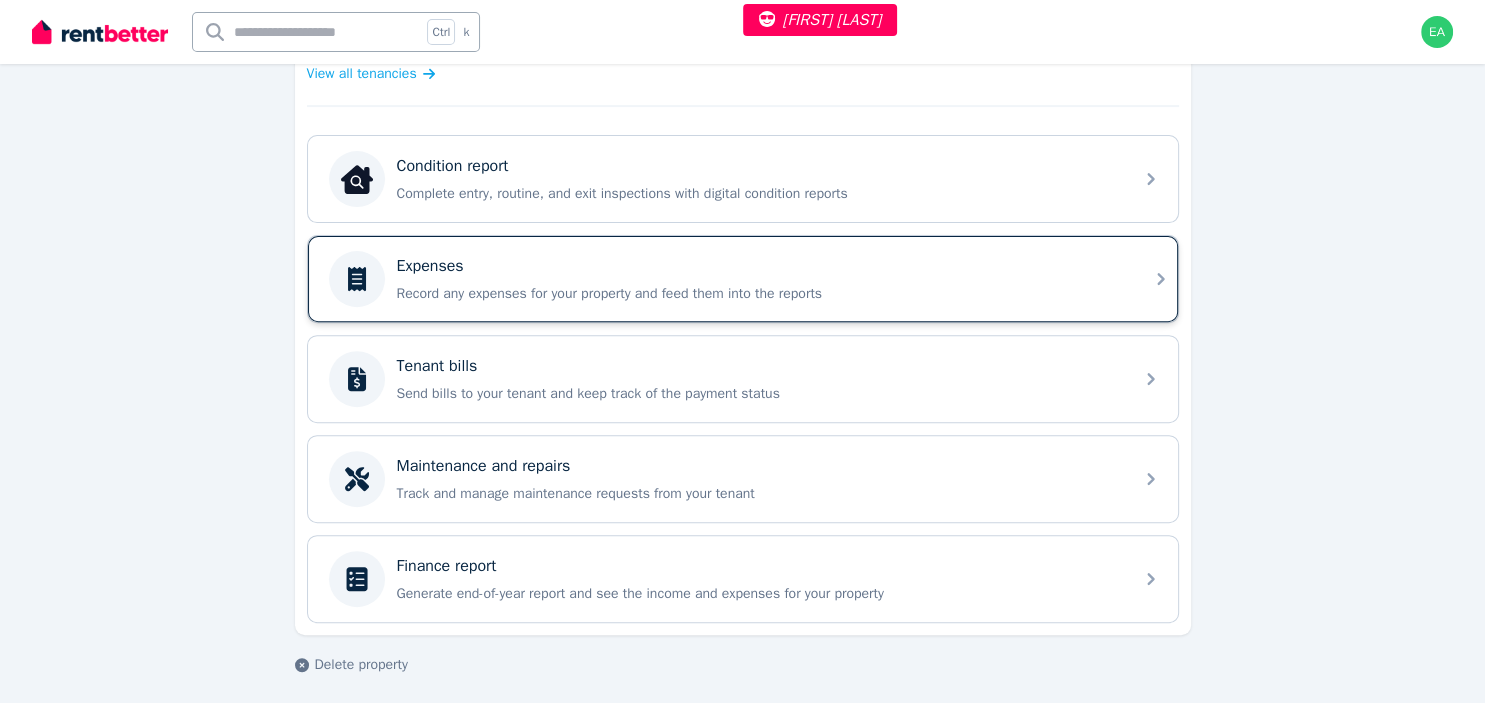 click on "Expenses Record any expenses for your property and feed them into the reports" at bounding box center (759, 279) 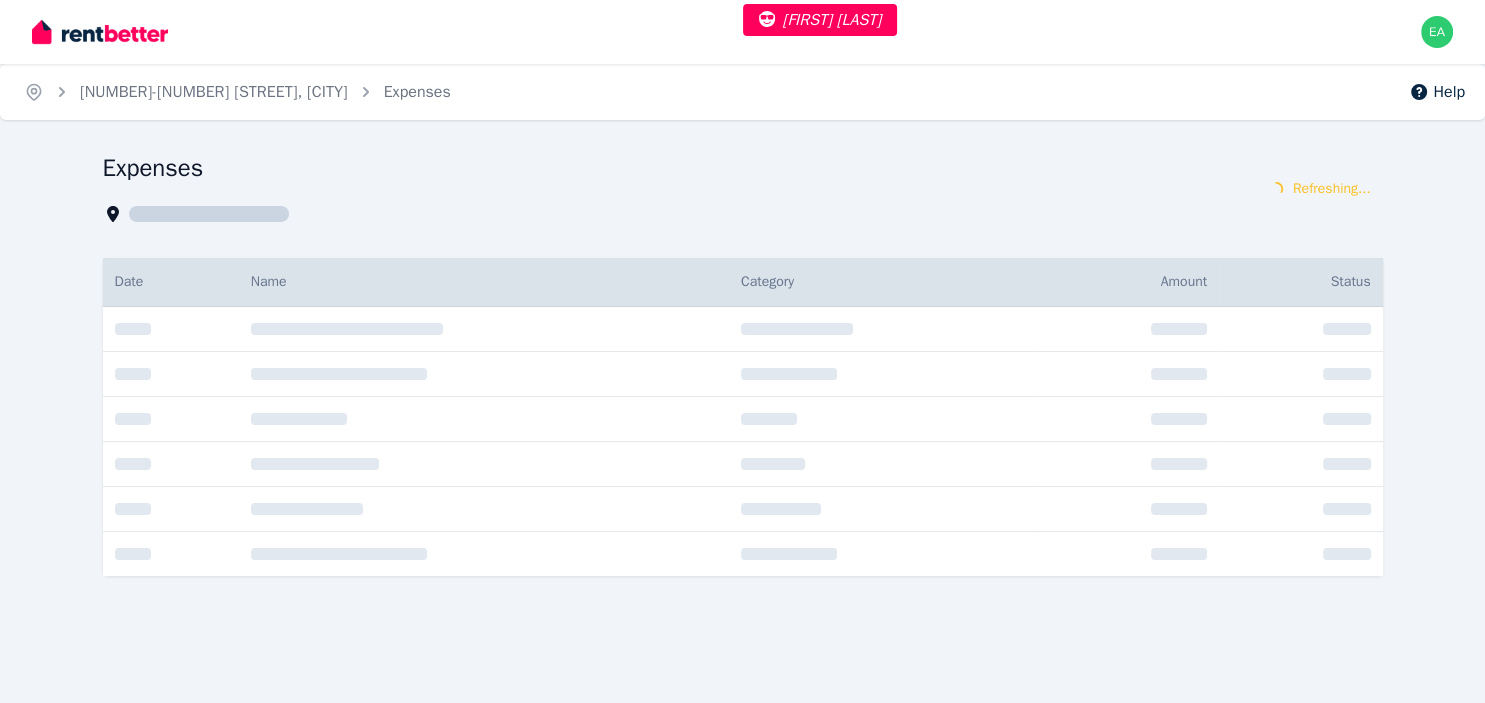 scroll, scrollTop: 0, scrollLeft: 0, axis: both 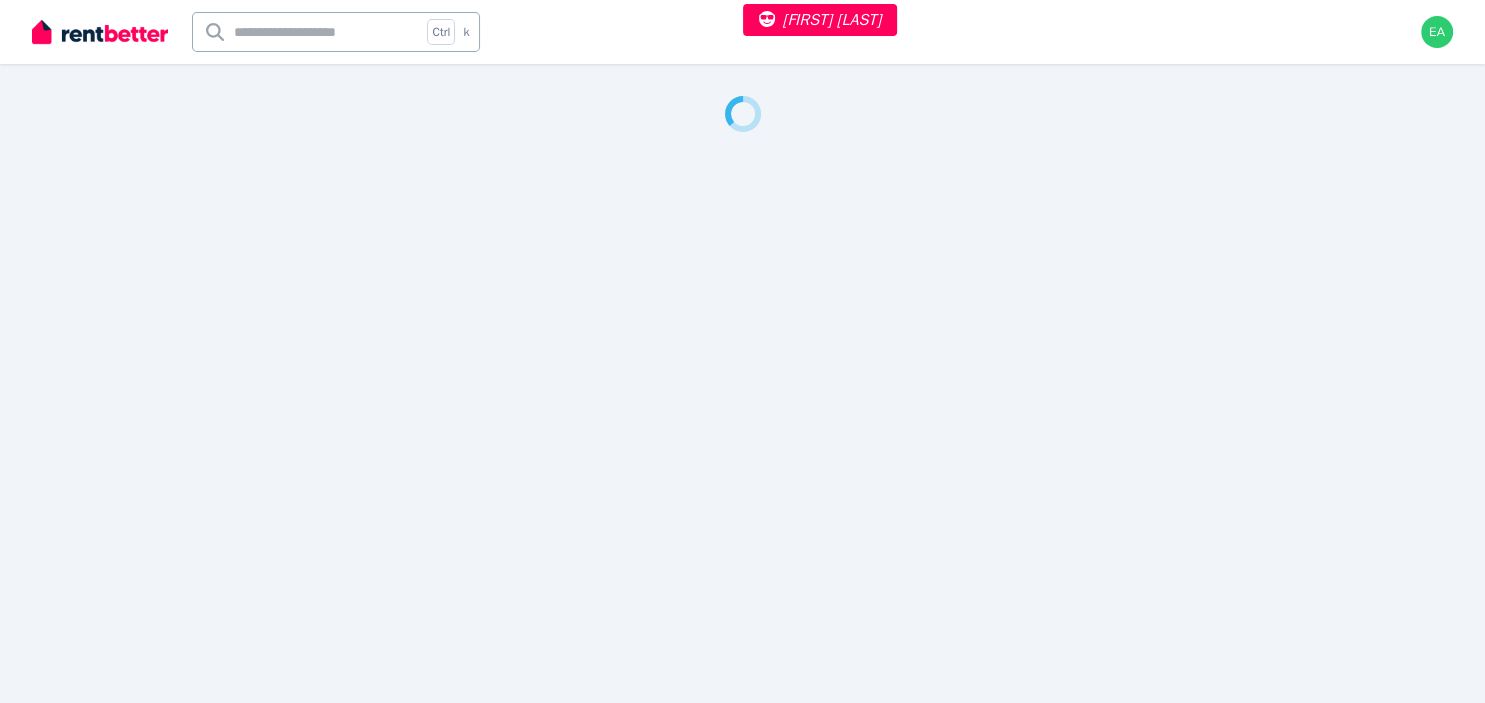 select on "***" 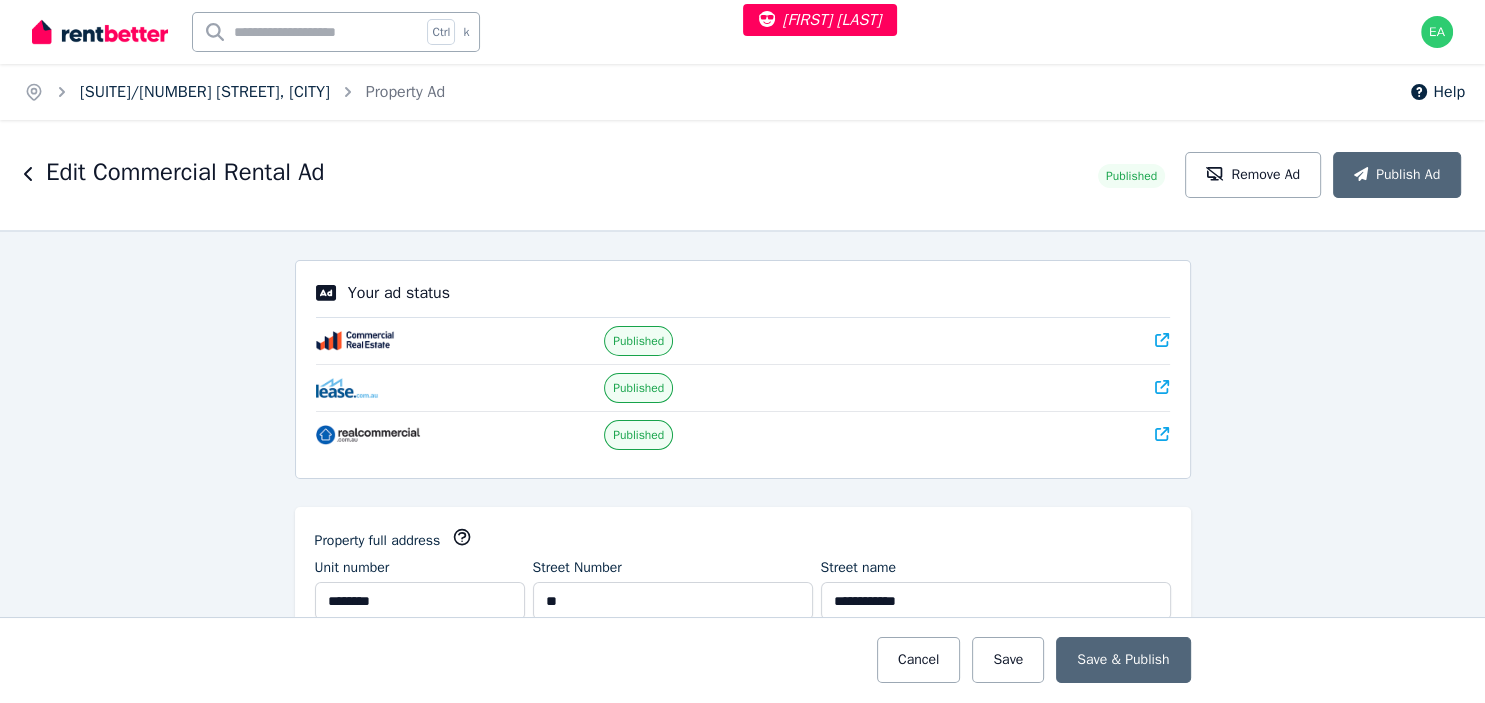 click on "Suite 35/10 Columbia Way, Baulkham Hills" at bounding box center [205, 92] 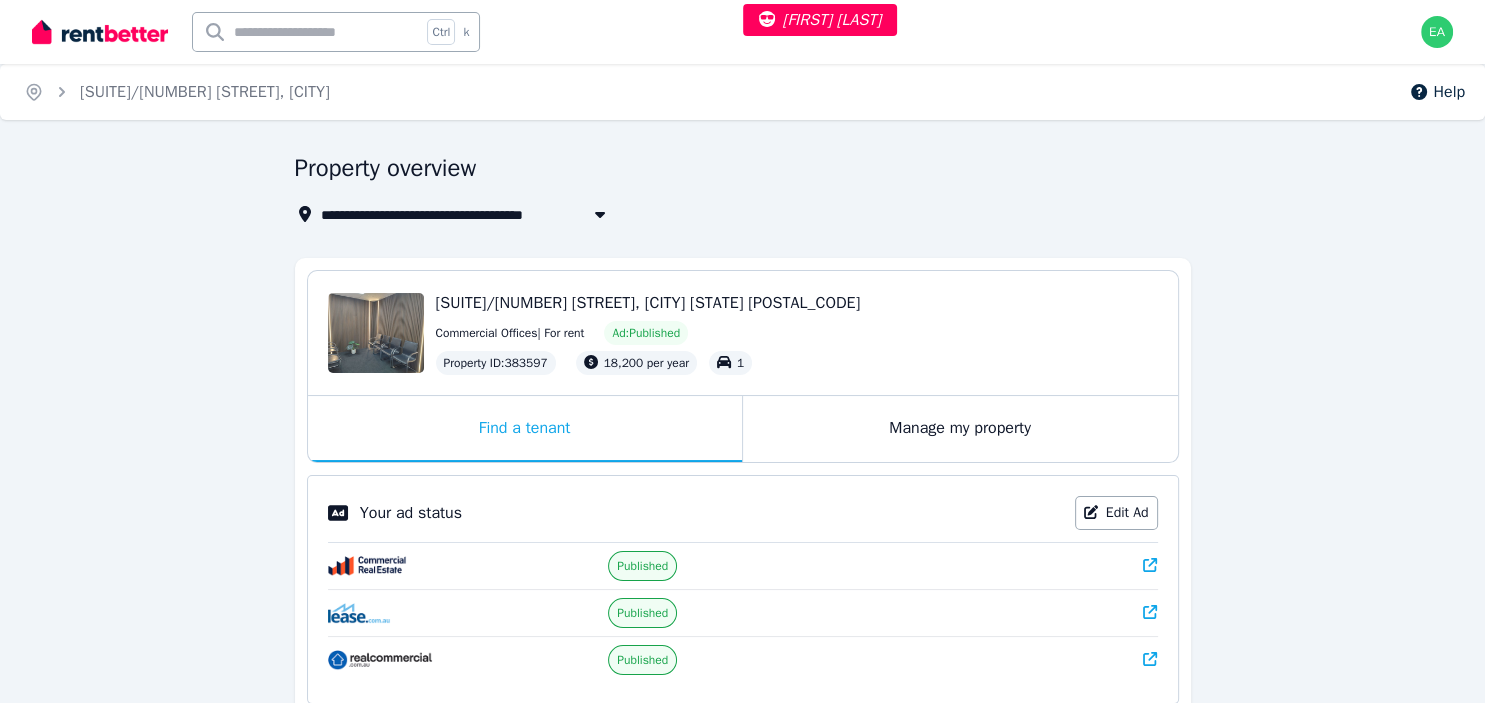 click on "Manage my property" at bounding box center [960, 429] 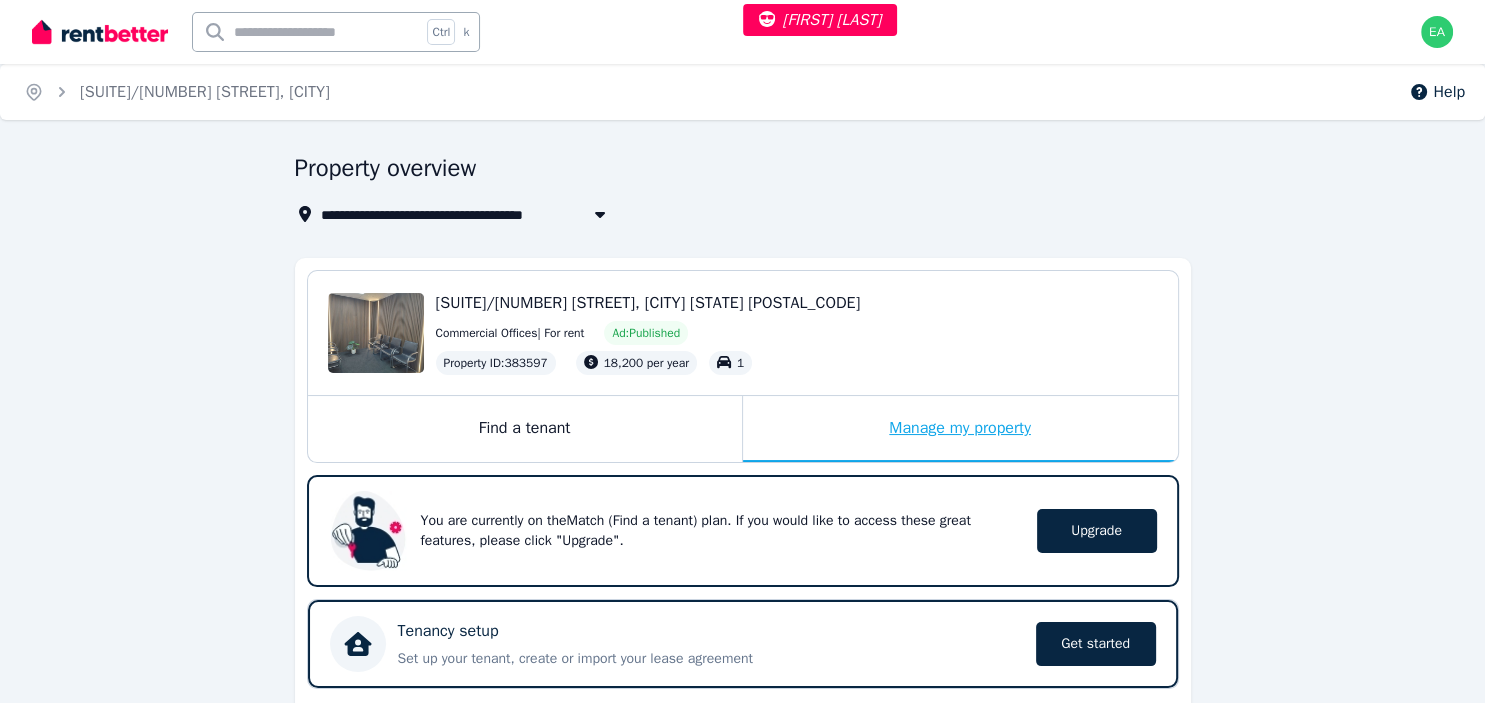 scroll, scrollTop: 422, scrollLeft: 0, axis: vertical 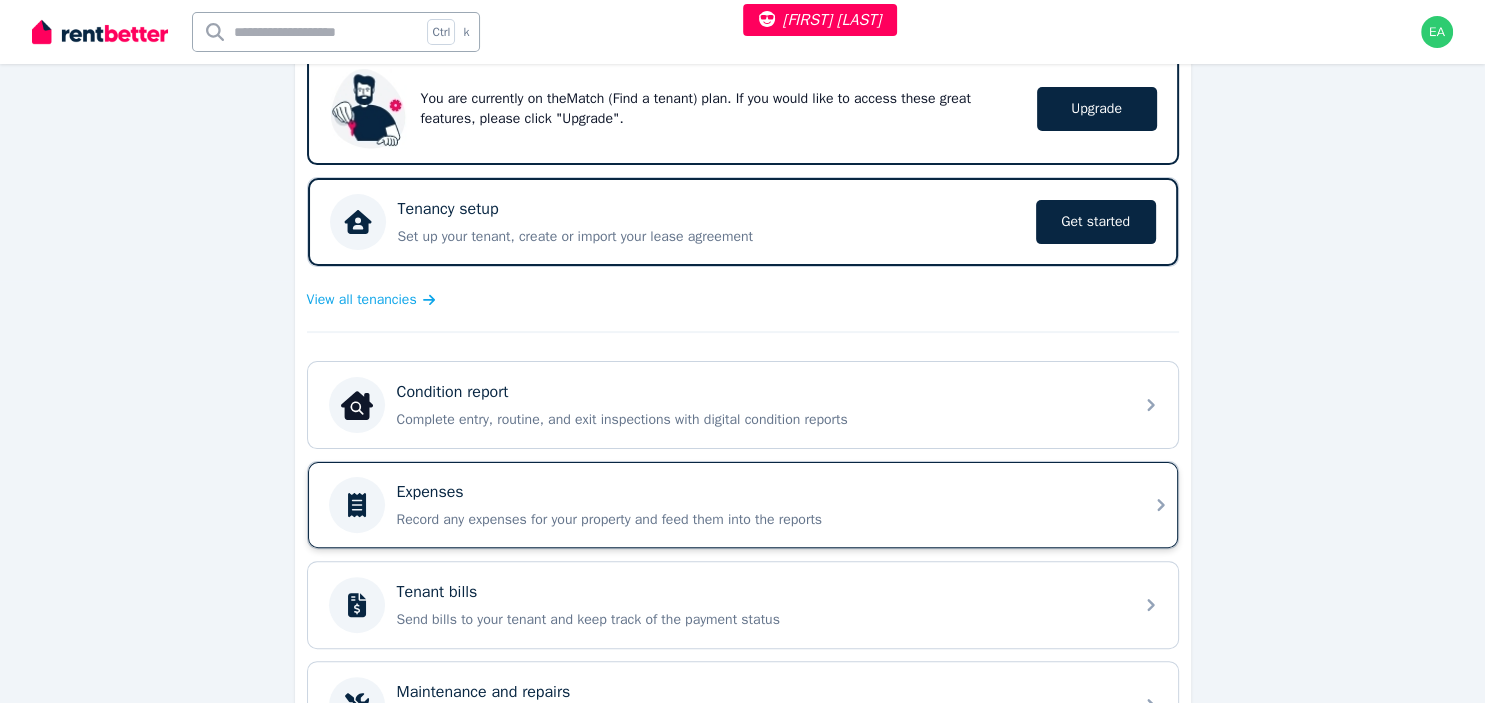click on "Record any expenses for your property and feed them into the reports" at bounding box center [759, 520] 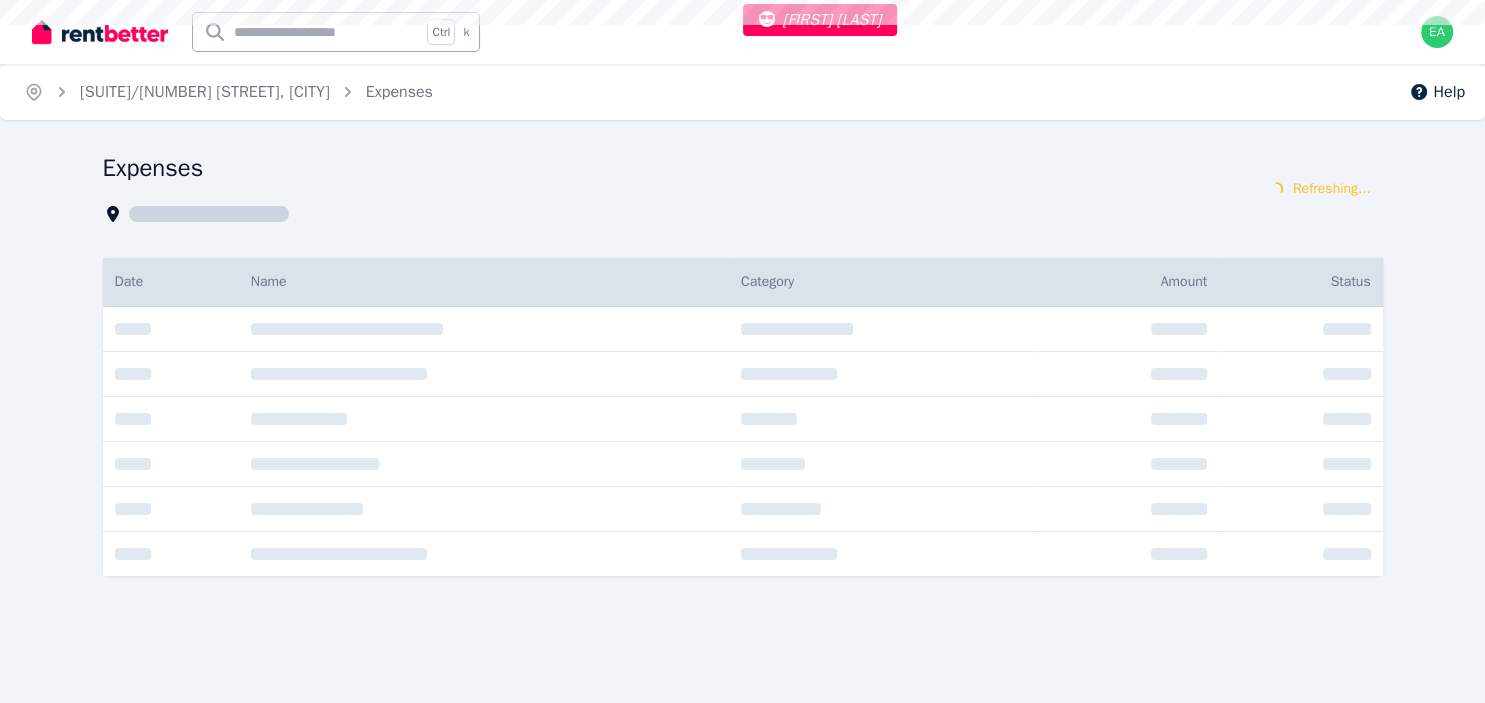 scroll, scrollTop: 0, scrollLeft: 0, axis: both 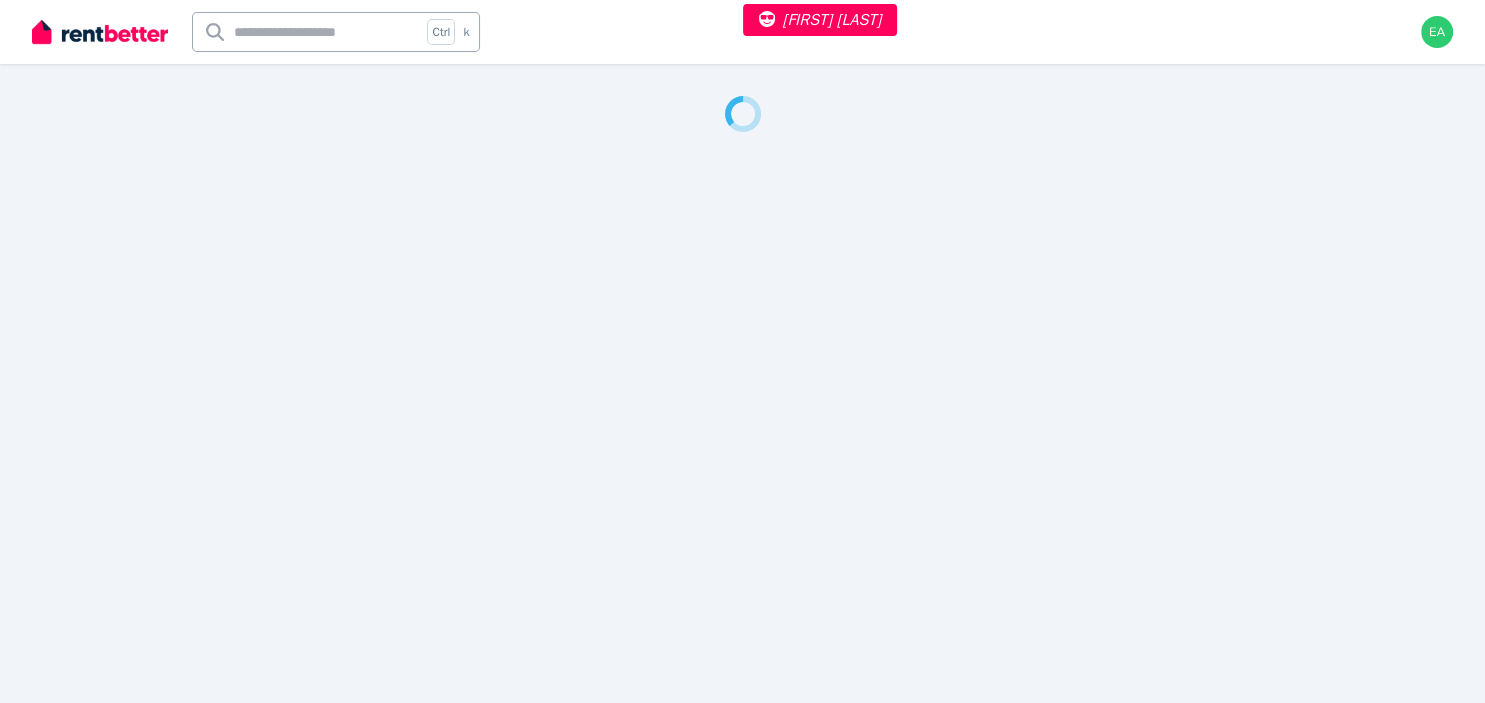 select on "***" 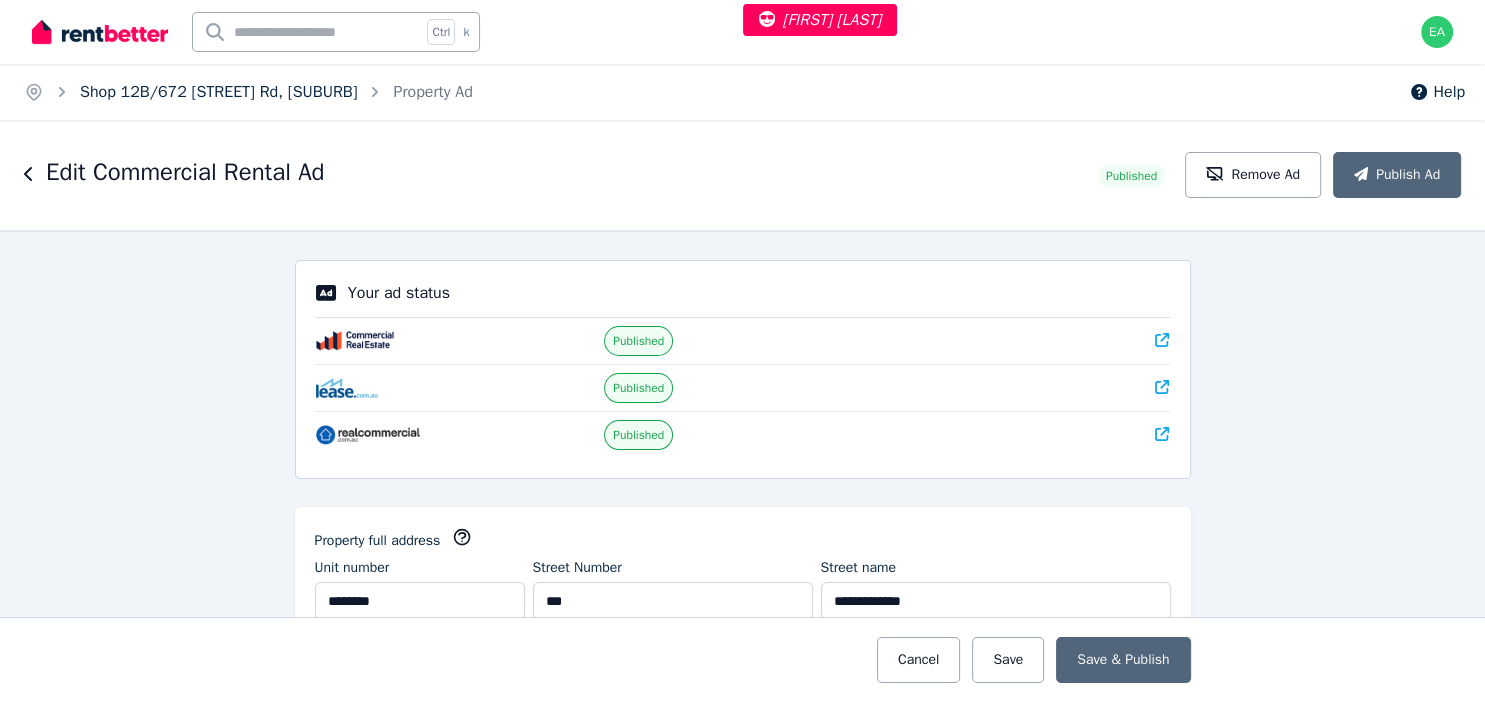 click on "Shop 12B/672 [STREET] Rd, [SUBURB]" at bounding box center (218, 92) 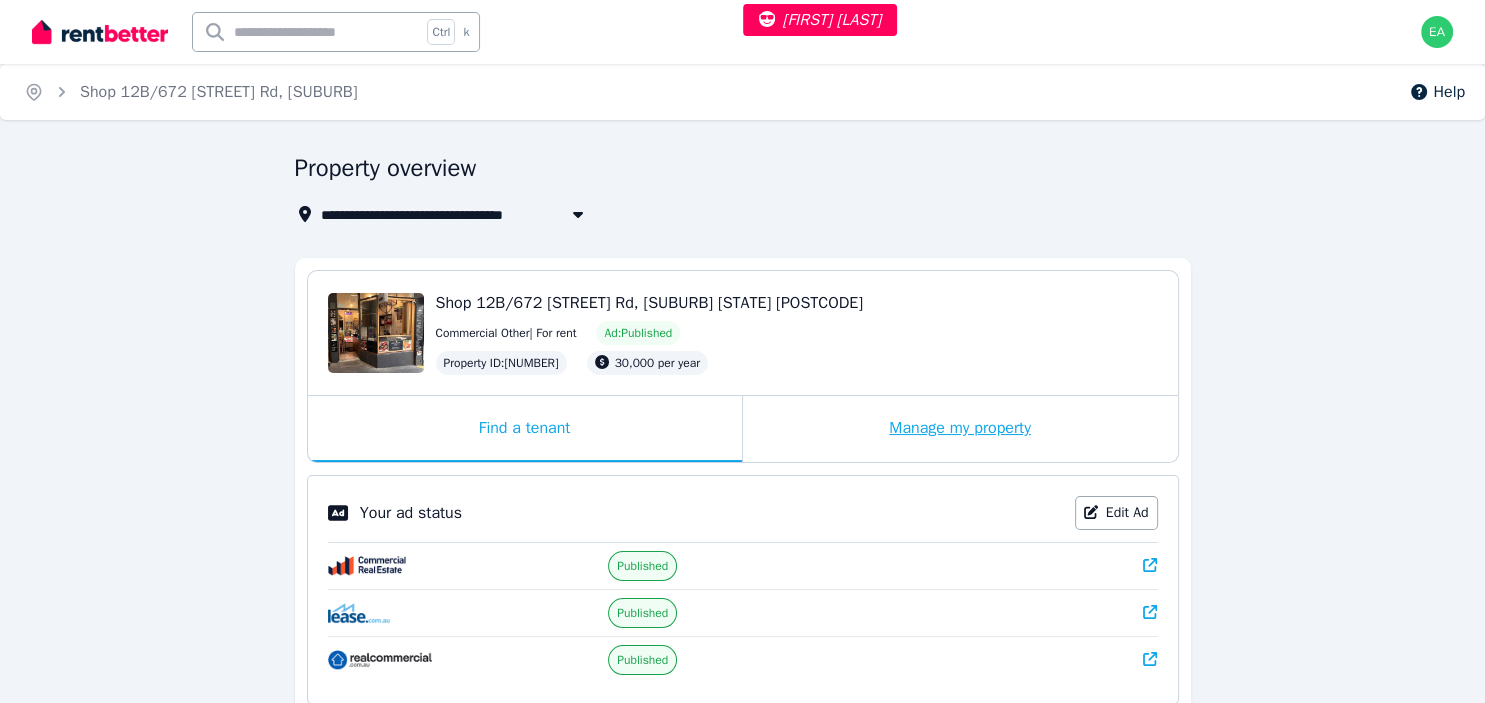 click on "Manage my property" at bounding box center [960, 429] 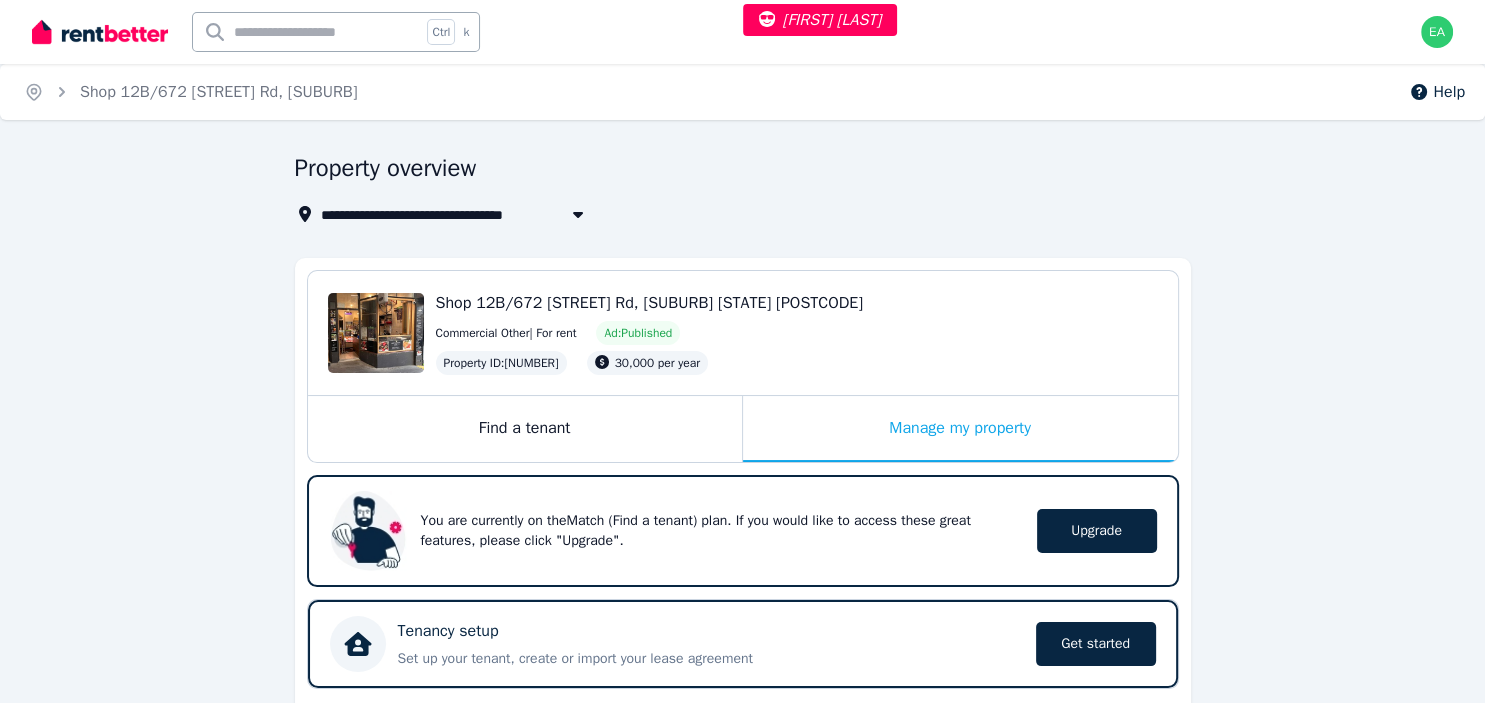 scroll, scrollTop: 528, scrollLeft: 0, axis: vertical 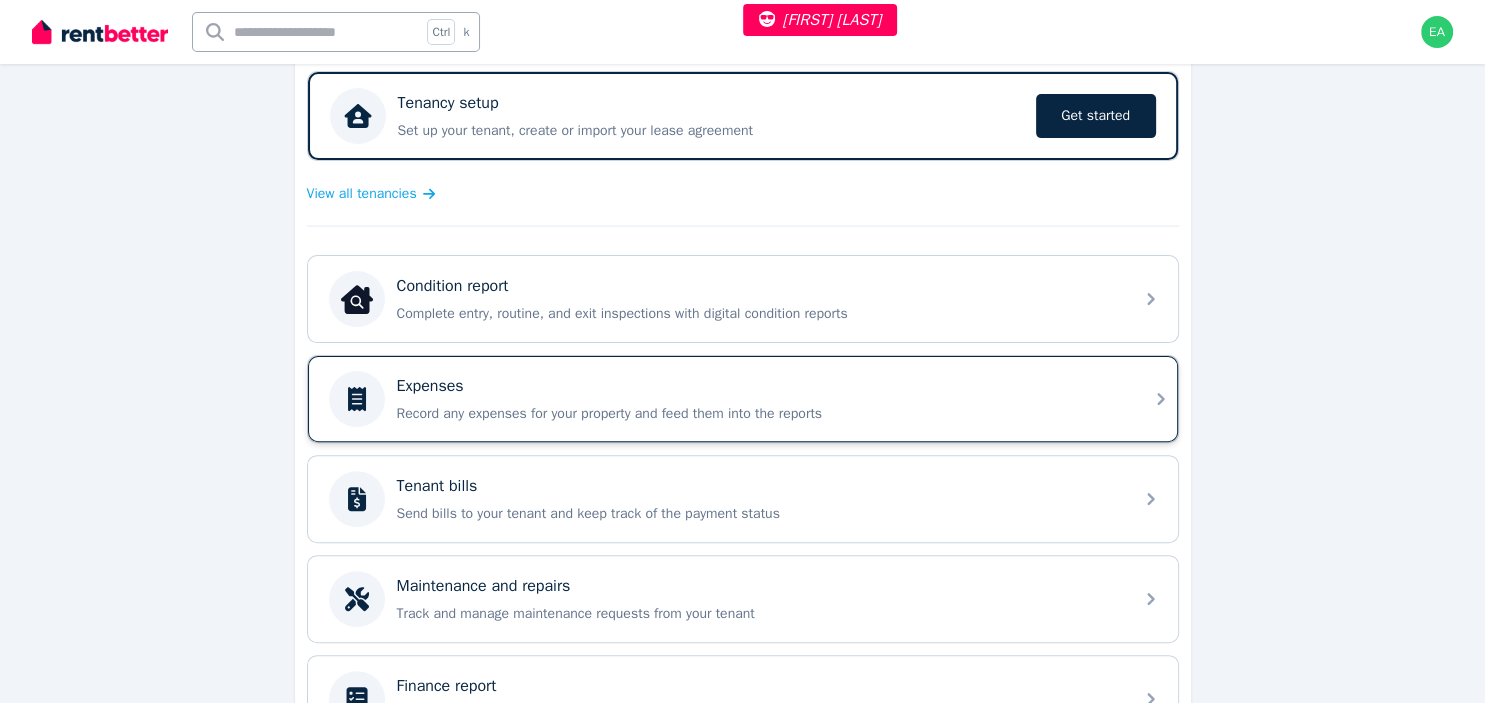 click on "Expenses Record any expenses for your property and feed them into the reports" at bounding box center (743, 399) 